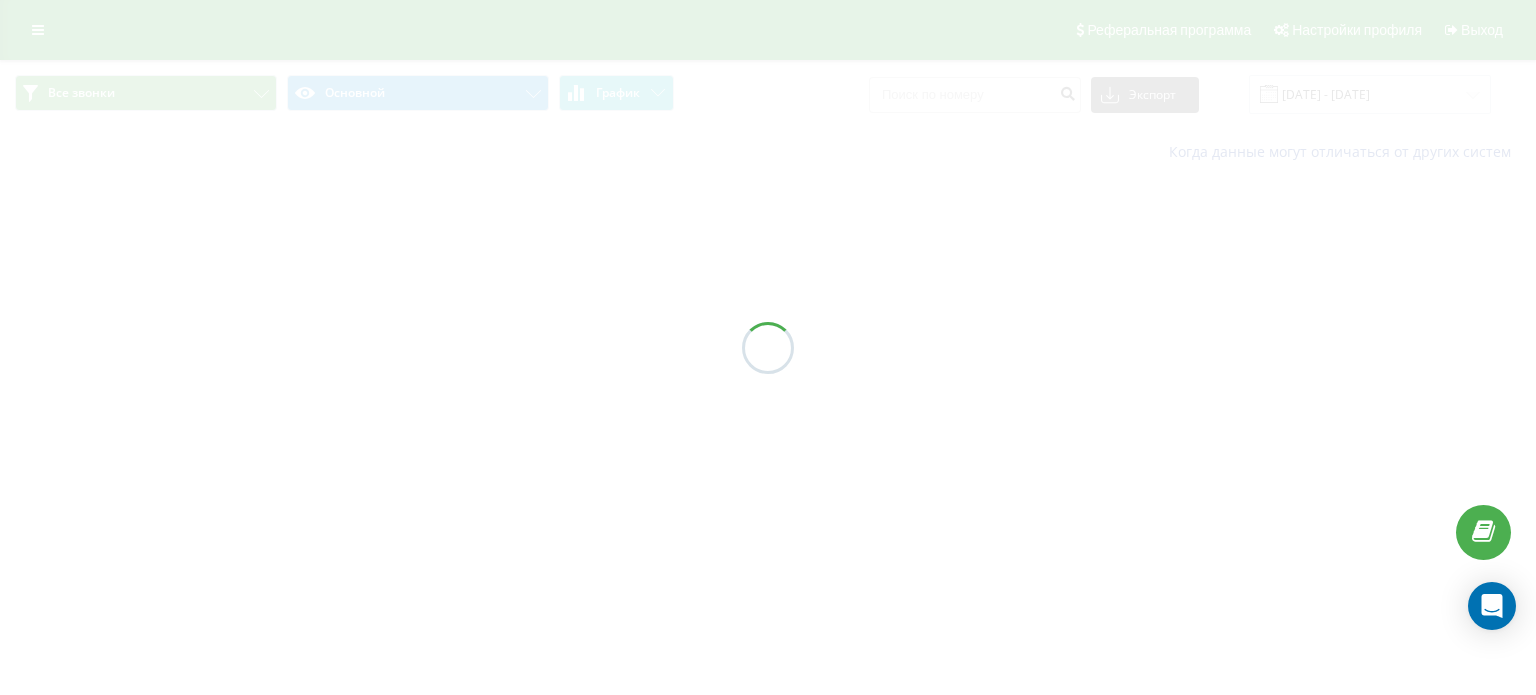 scroll, scrollTop: 0, scrollLeft: 0, axis: both 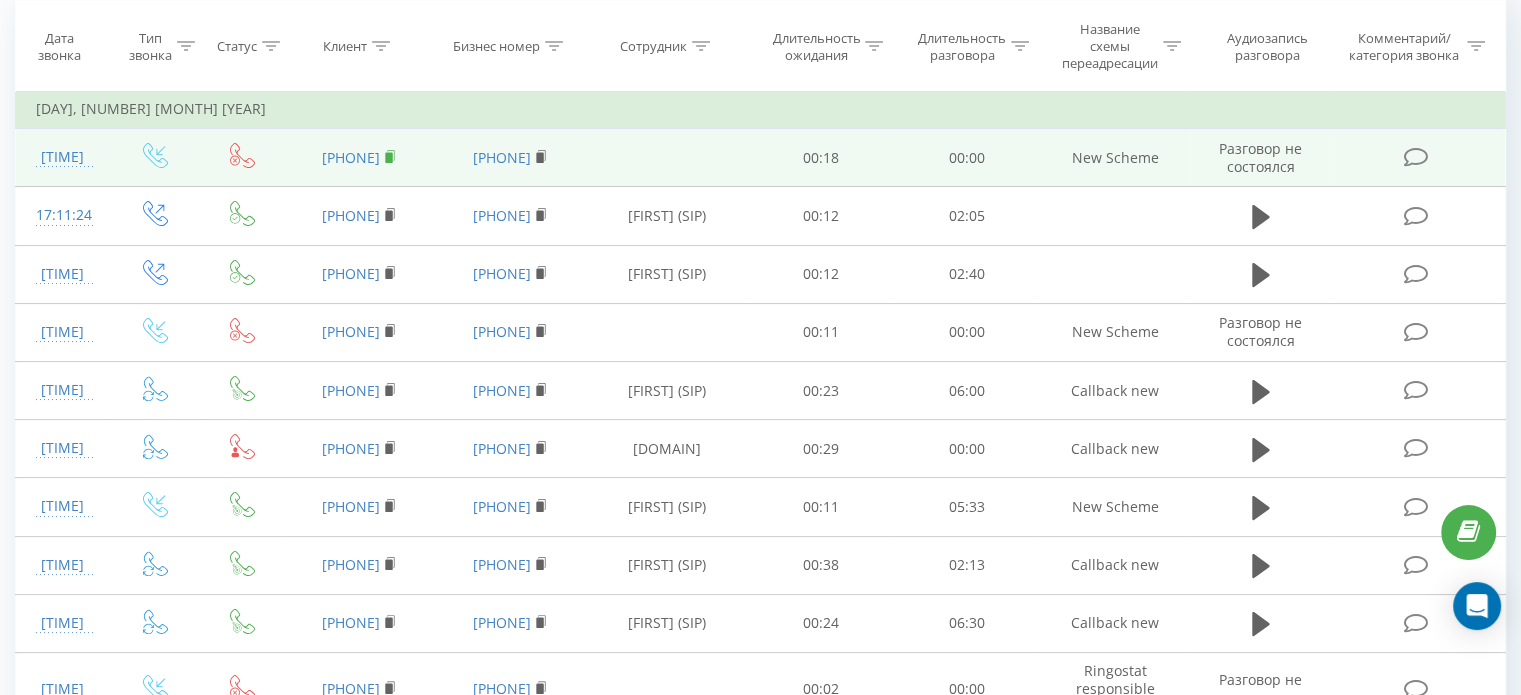 click 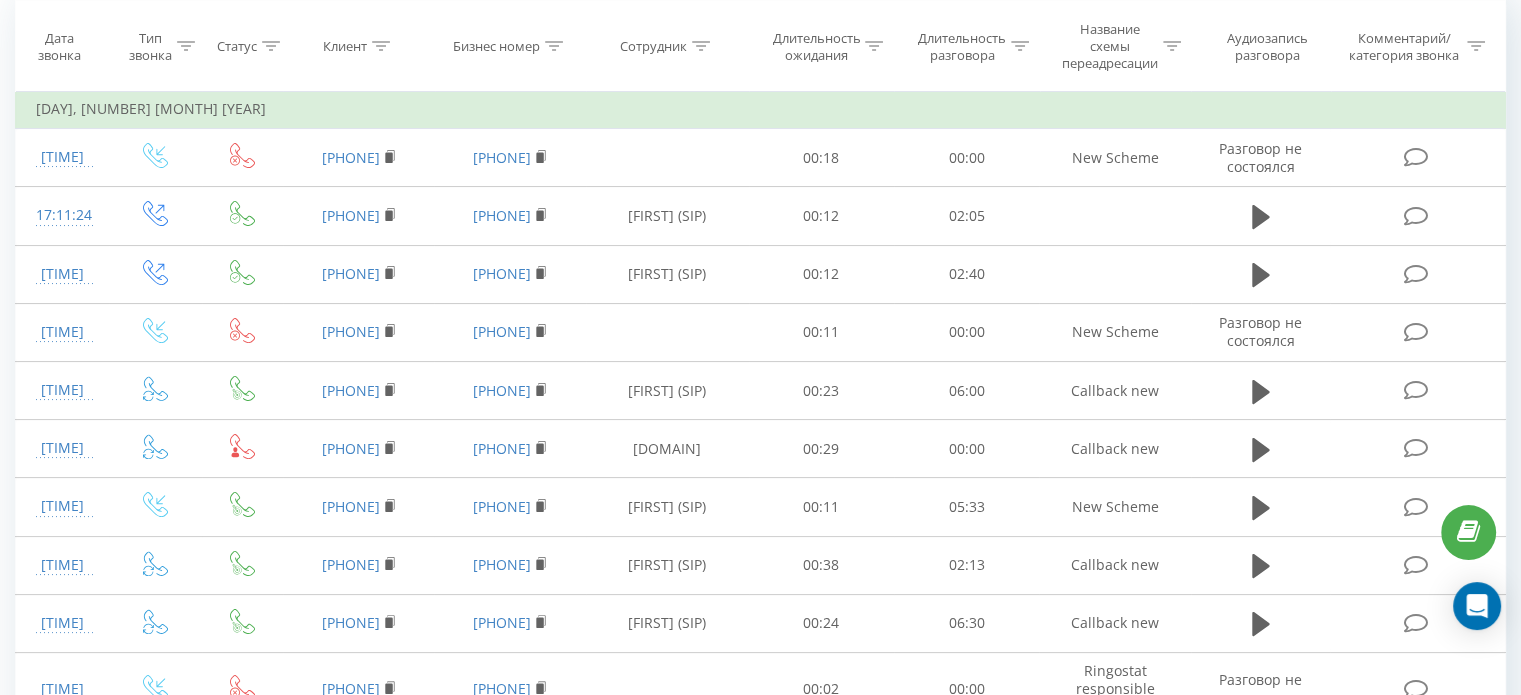 scroll, scrollTop: 0, scrollLeft: 0, axis: both 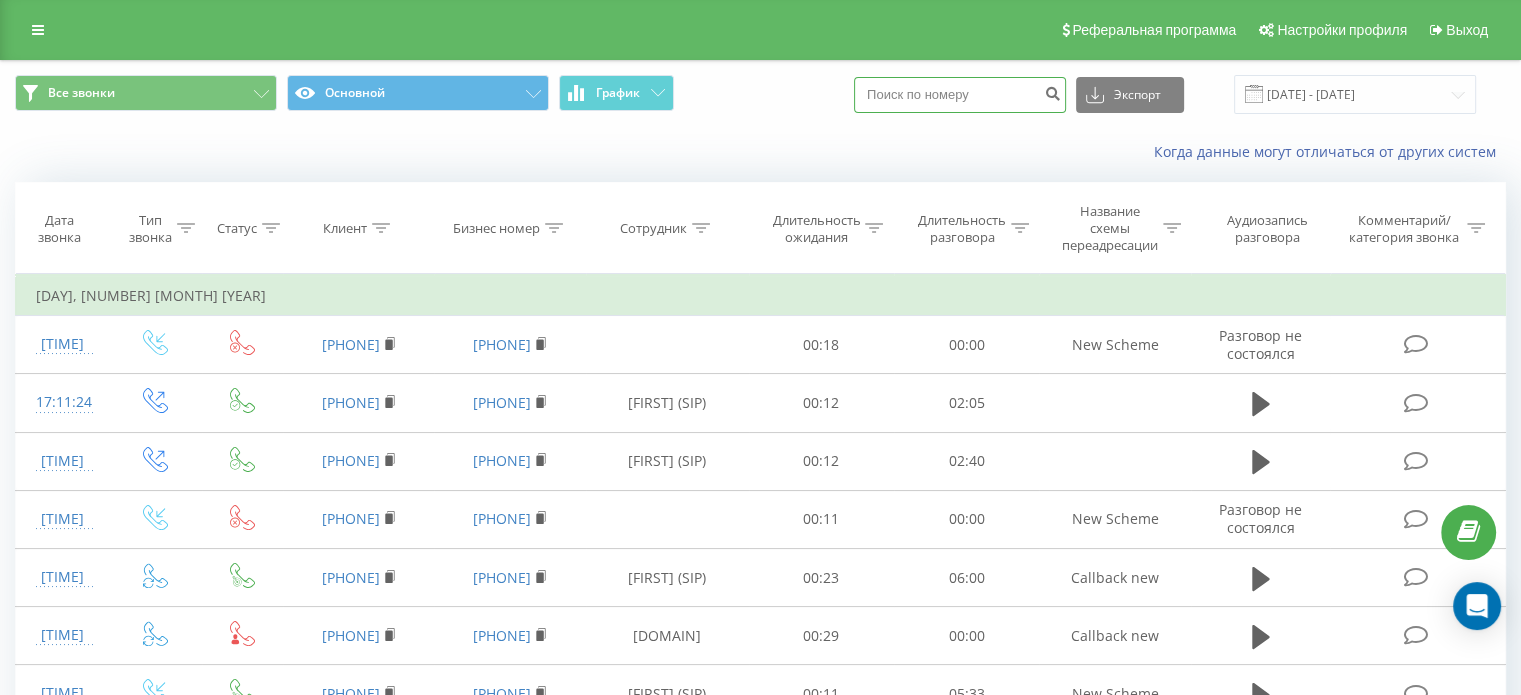 click at bounding box center (960, 95) 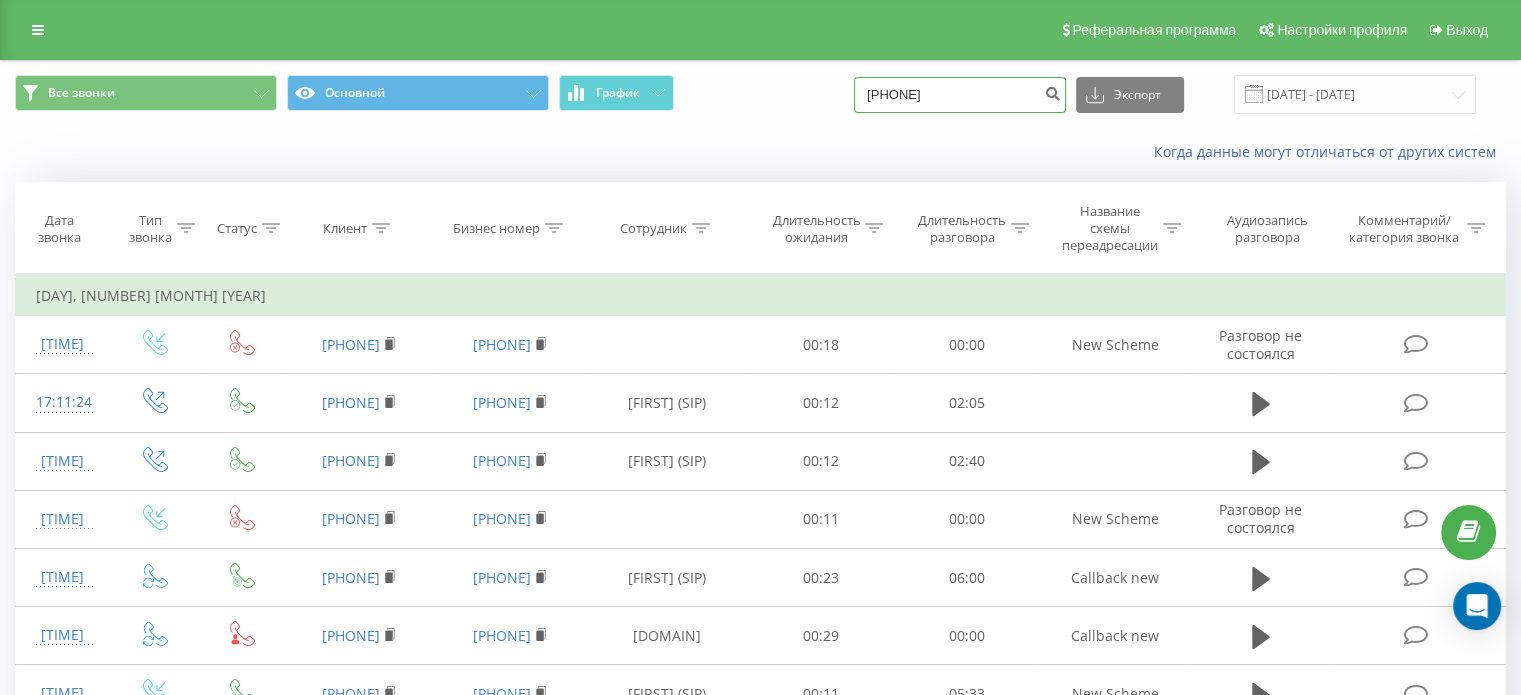 type on "380955209664" 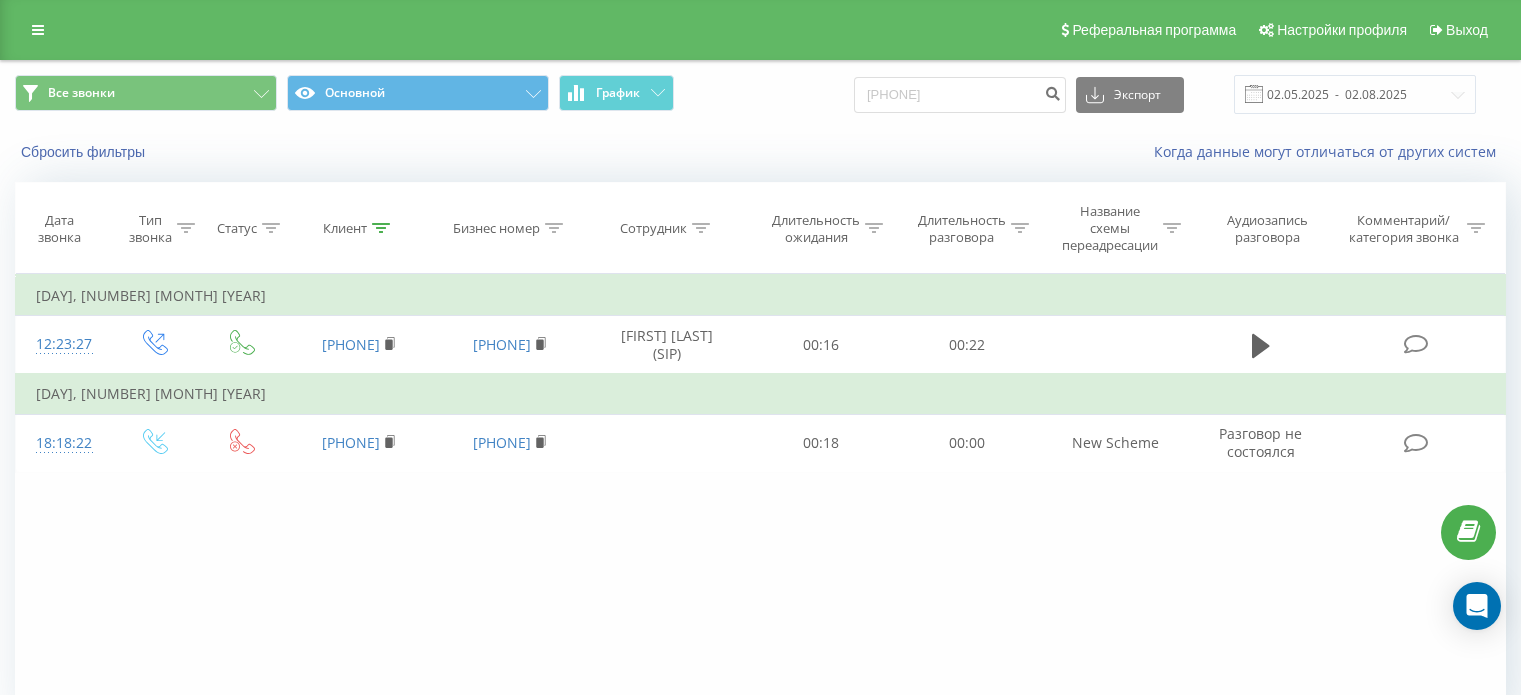 scroll, scrollTop: 0, scrollLeft: 0, axis: both 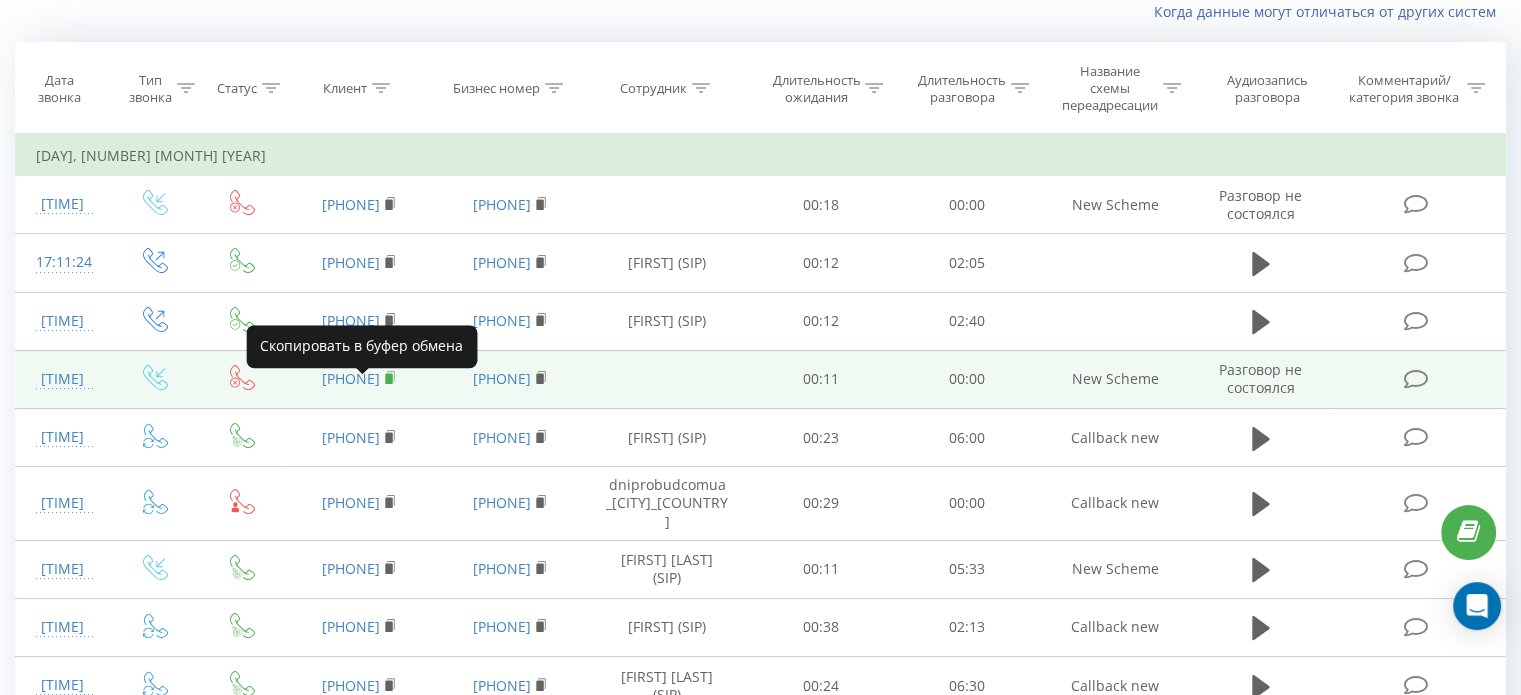 click 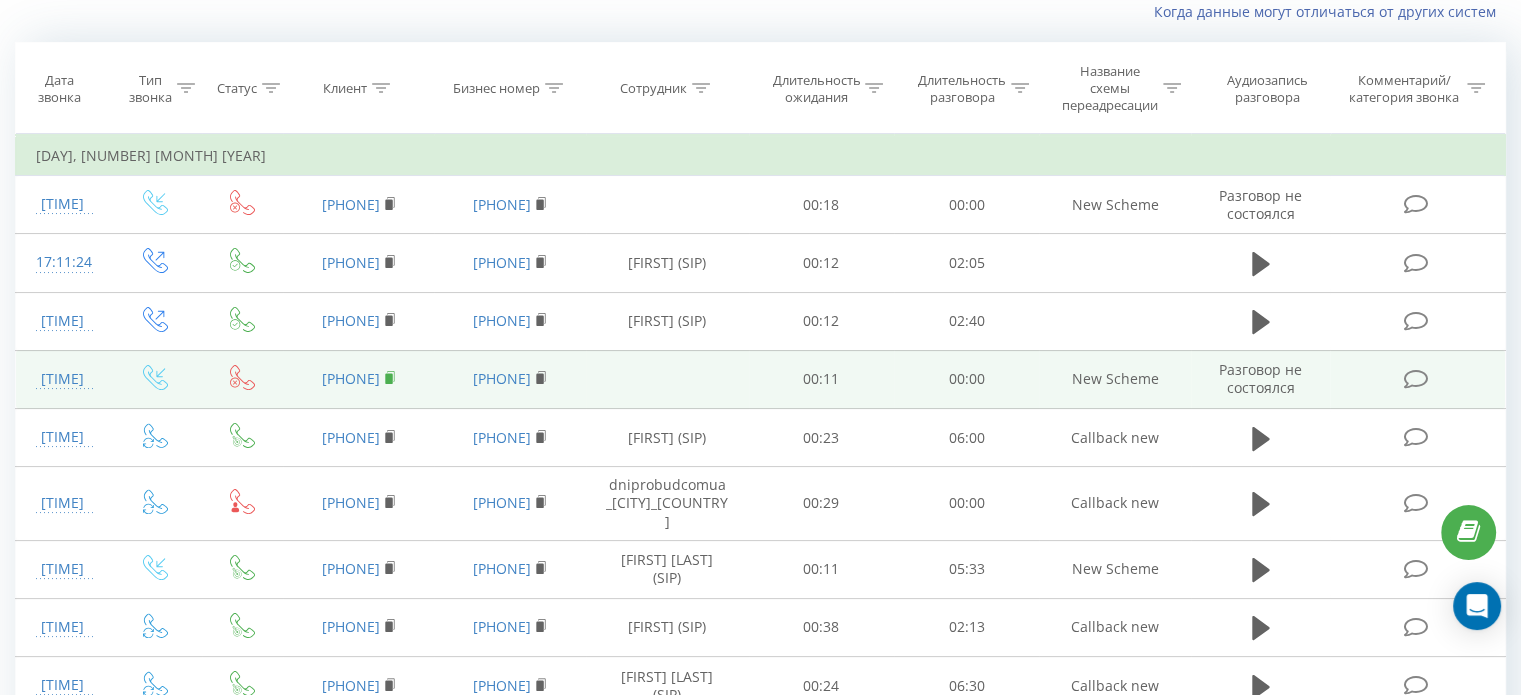 click 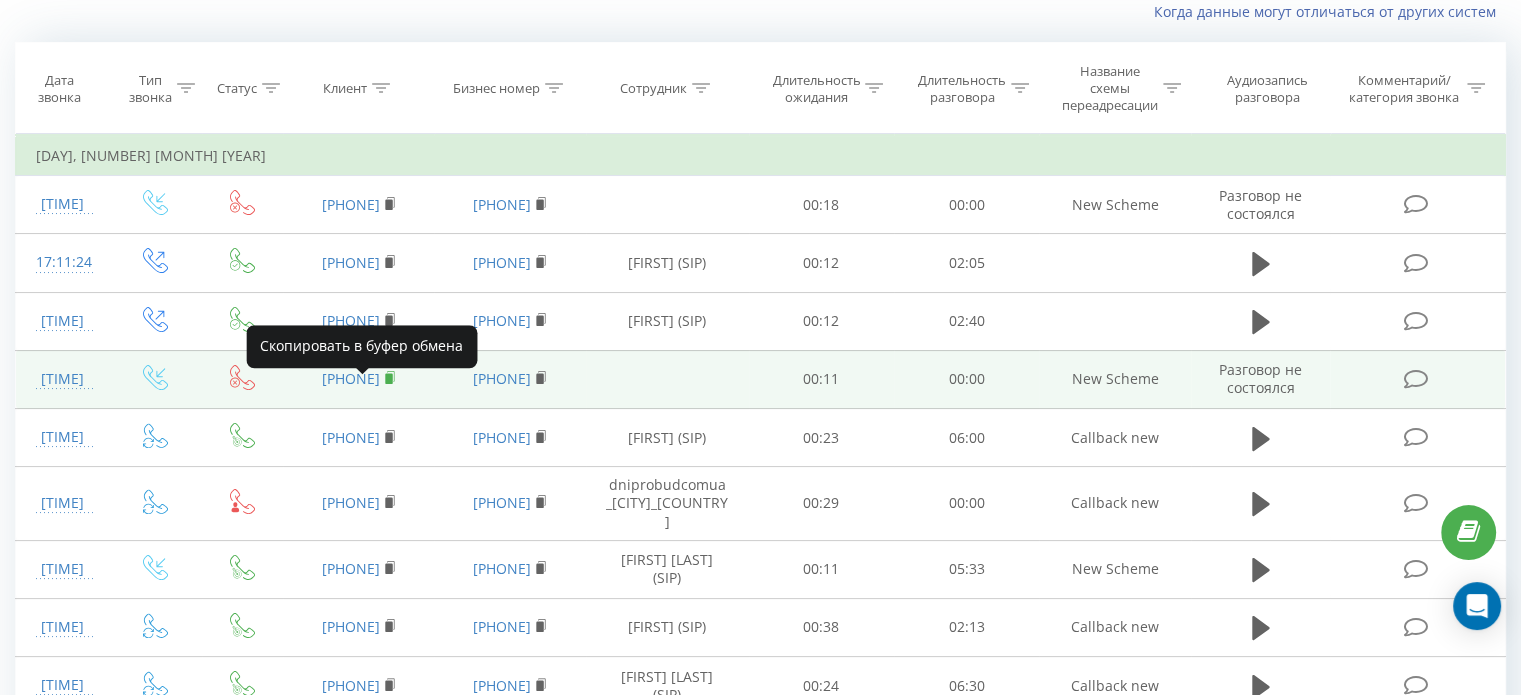 click 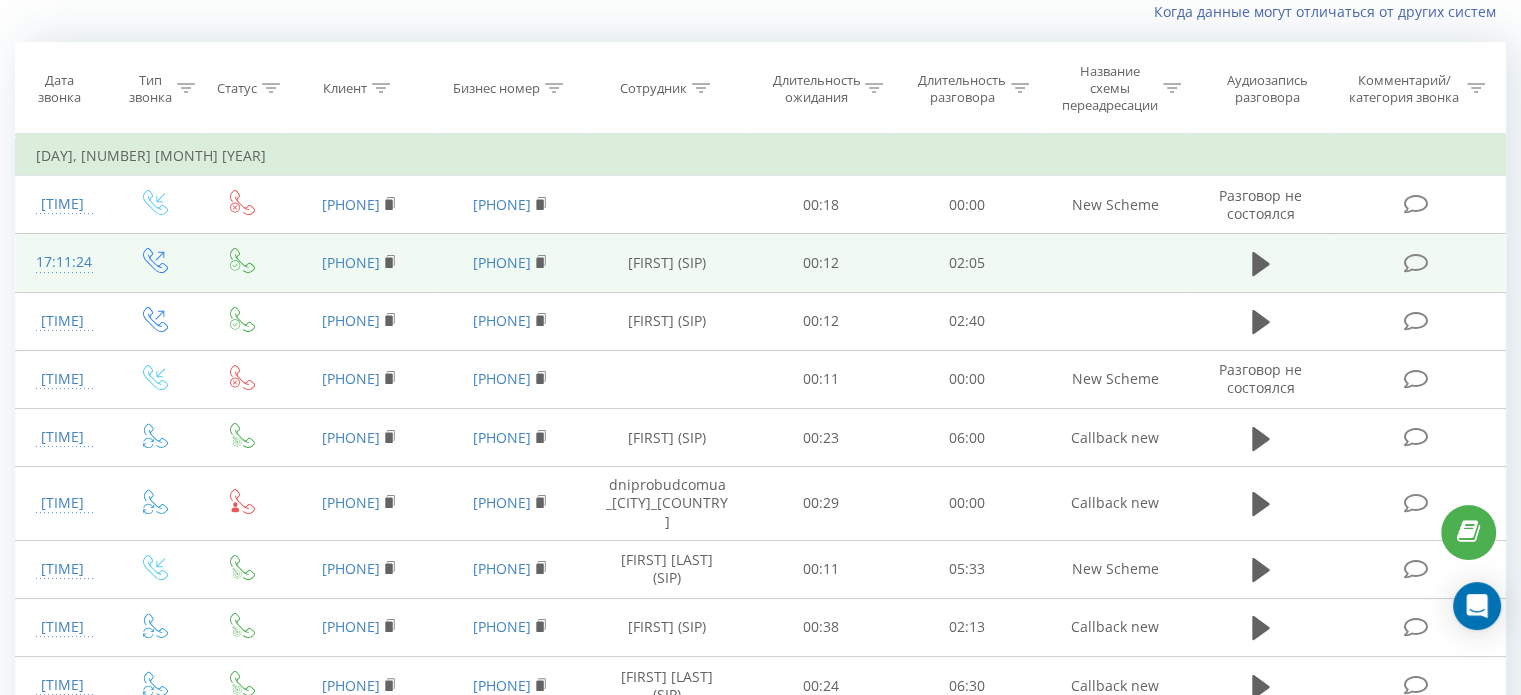 scroll, scrollTop: 0, scrollLeft: 0, axis: both 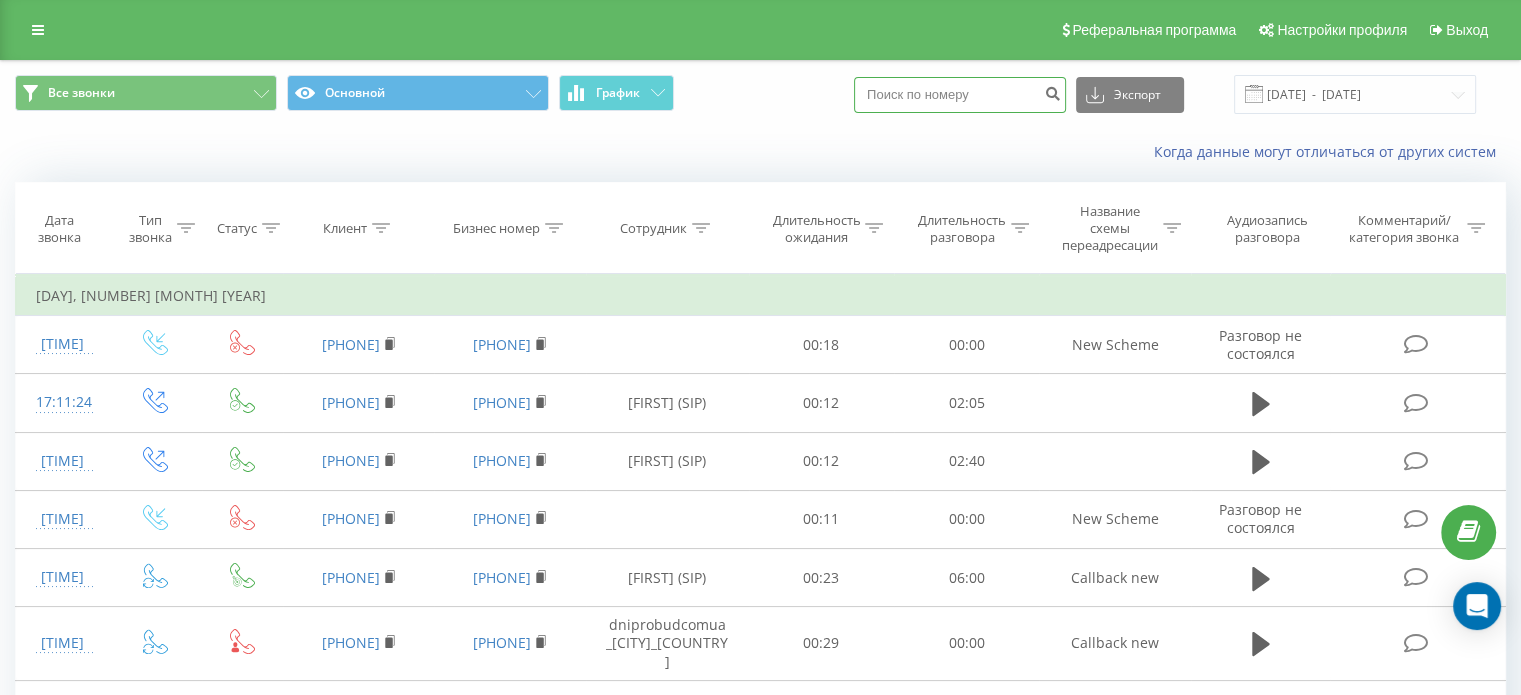 click at bounding box center [960, 95] 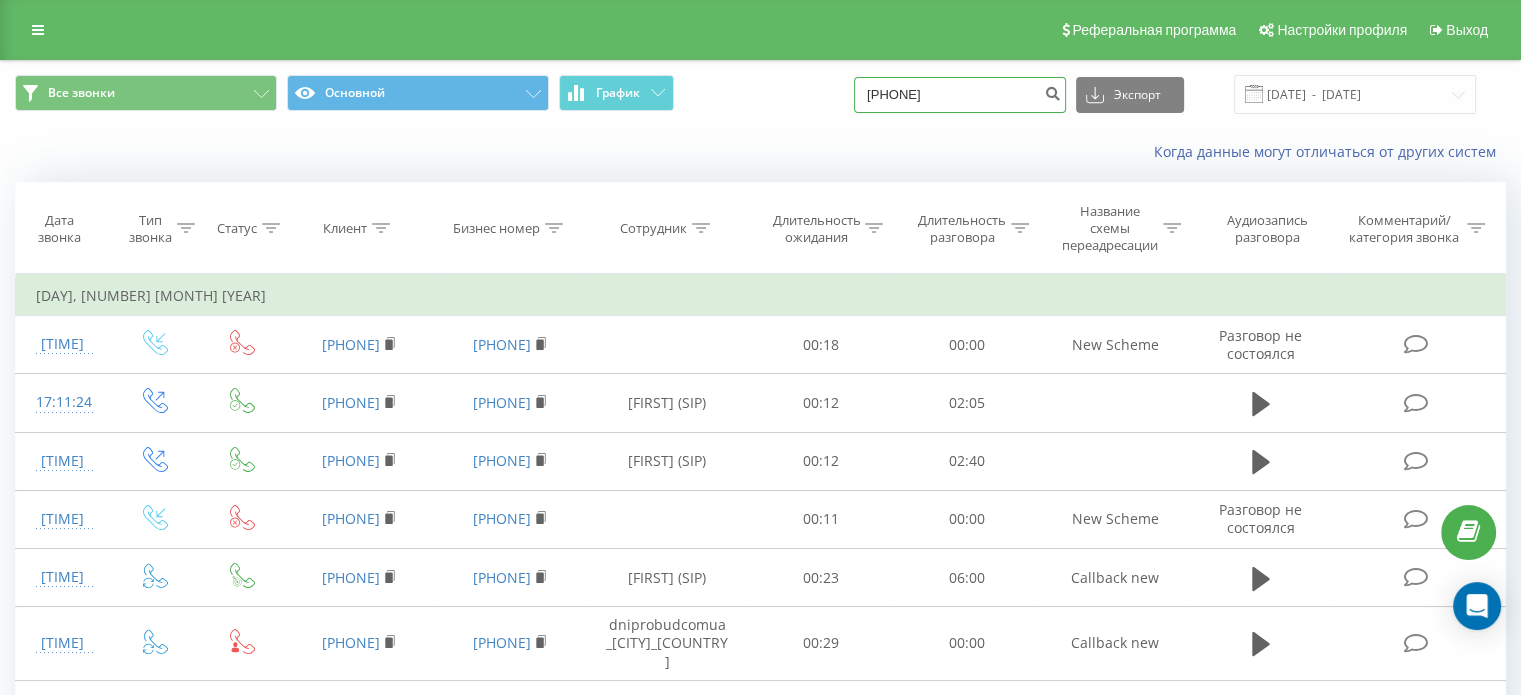 type on "380676141492" 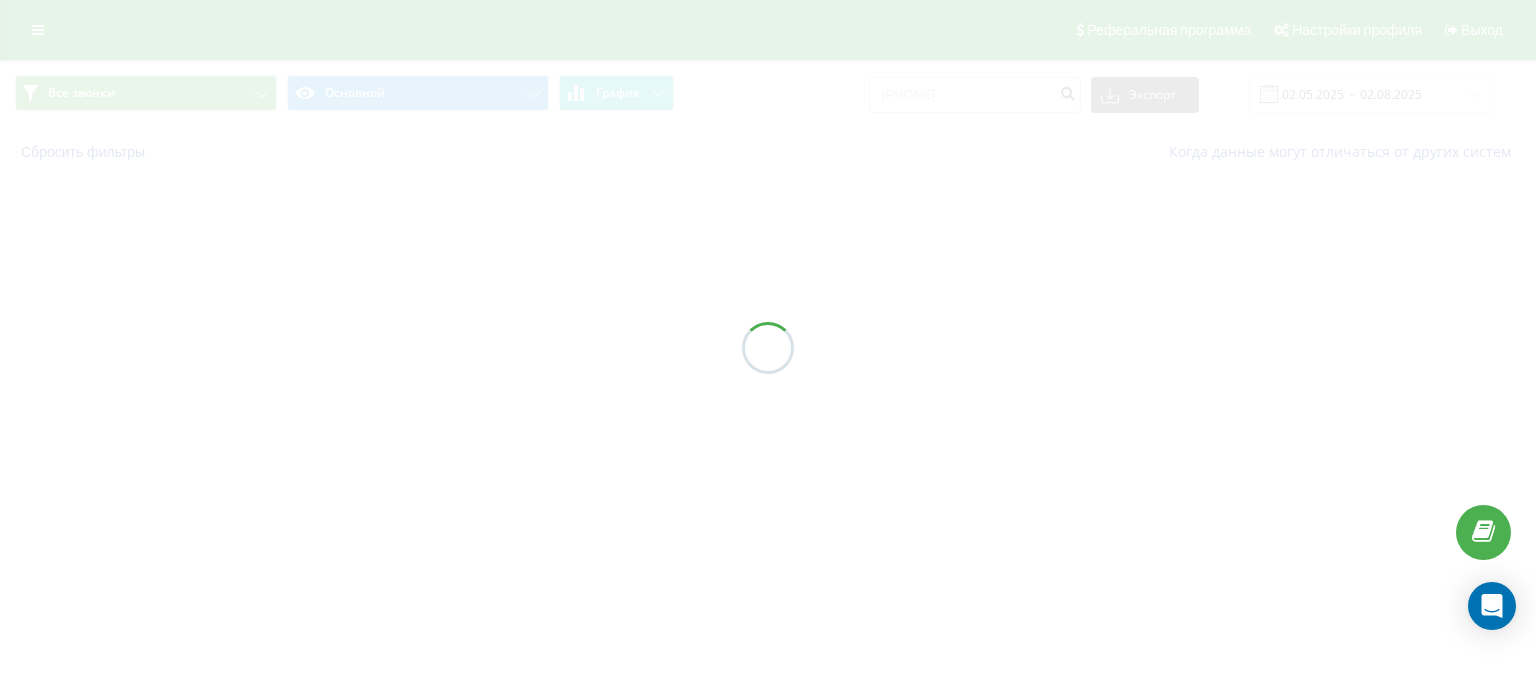 scroll, scrollTop: 0, scrollLeft: 0, axis: both 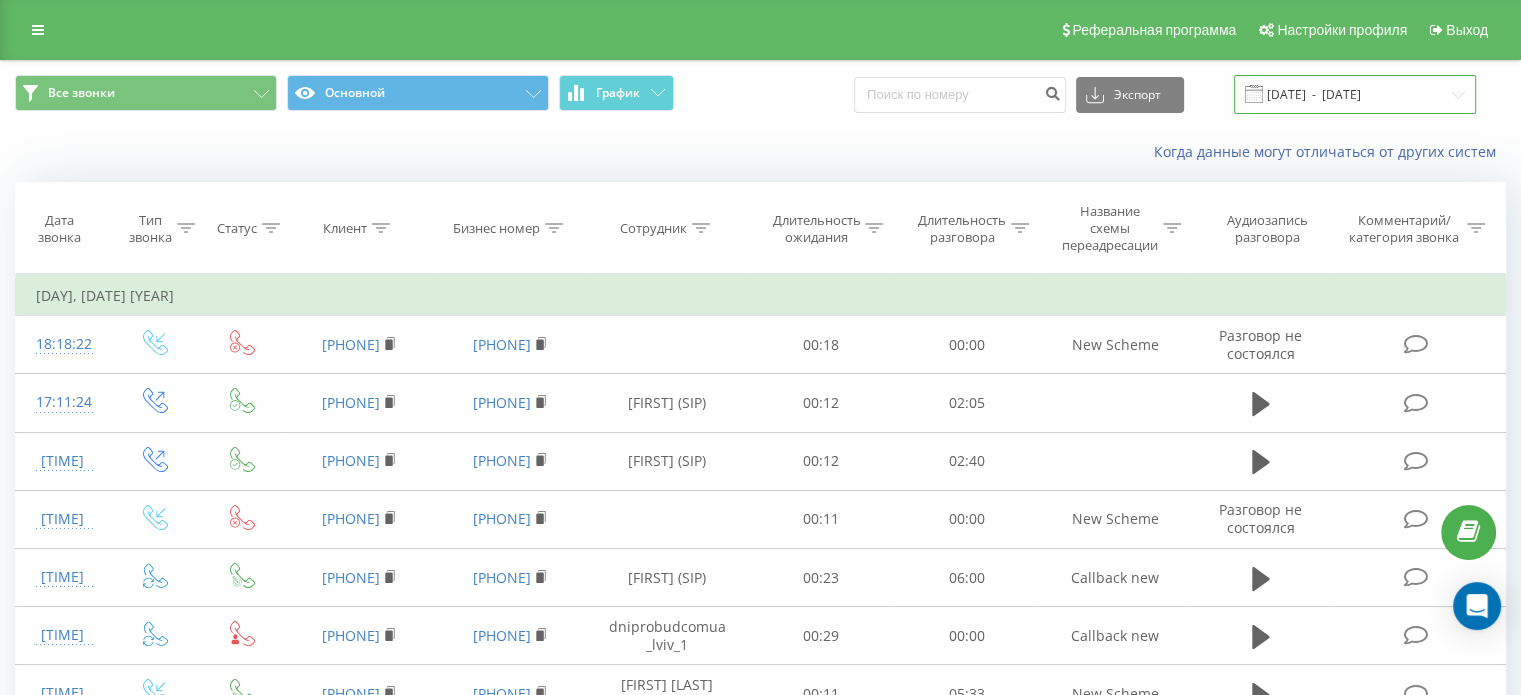 click on "[DATE]  -  [DATE]" at bounding box center [1355, 94] 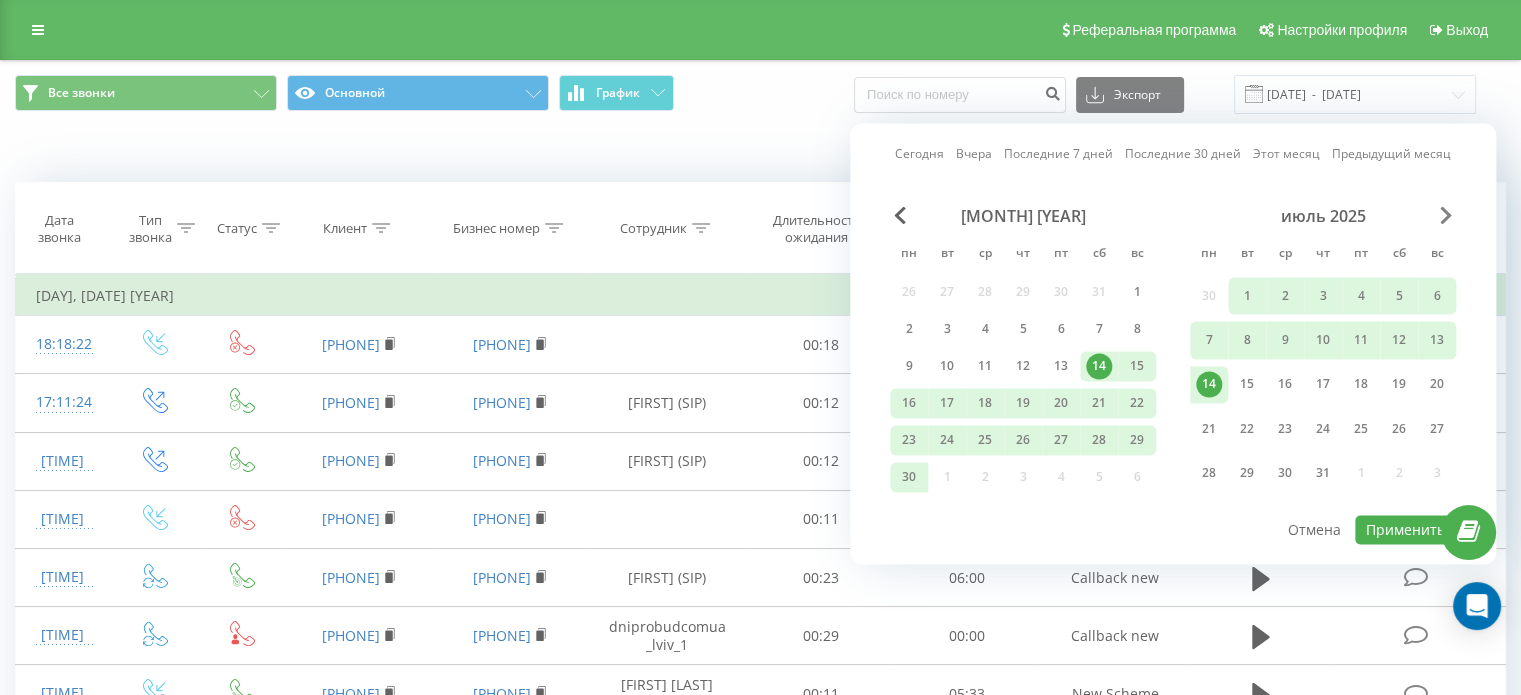 click at bounding box center (1446, 215) 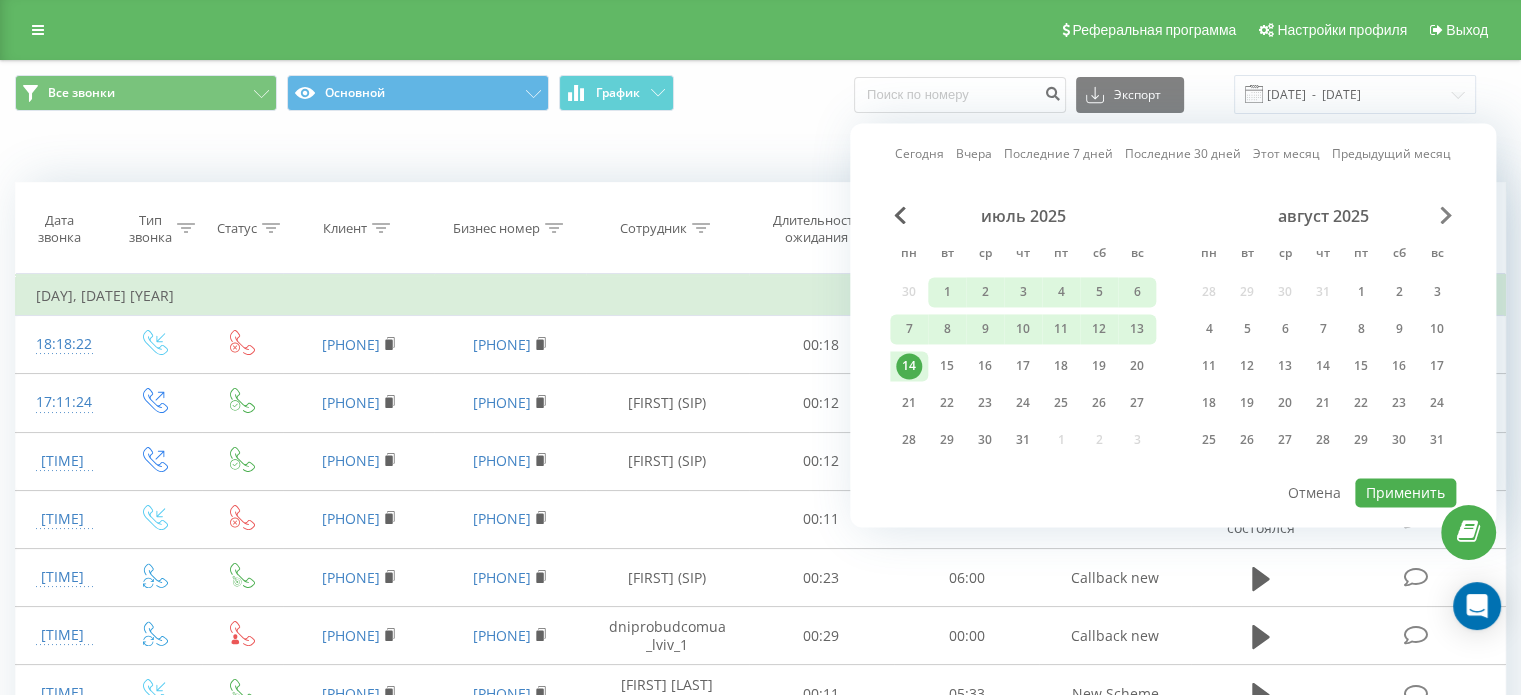 click at bounding box center [1446, 215] 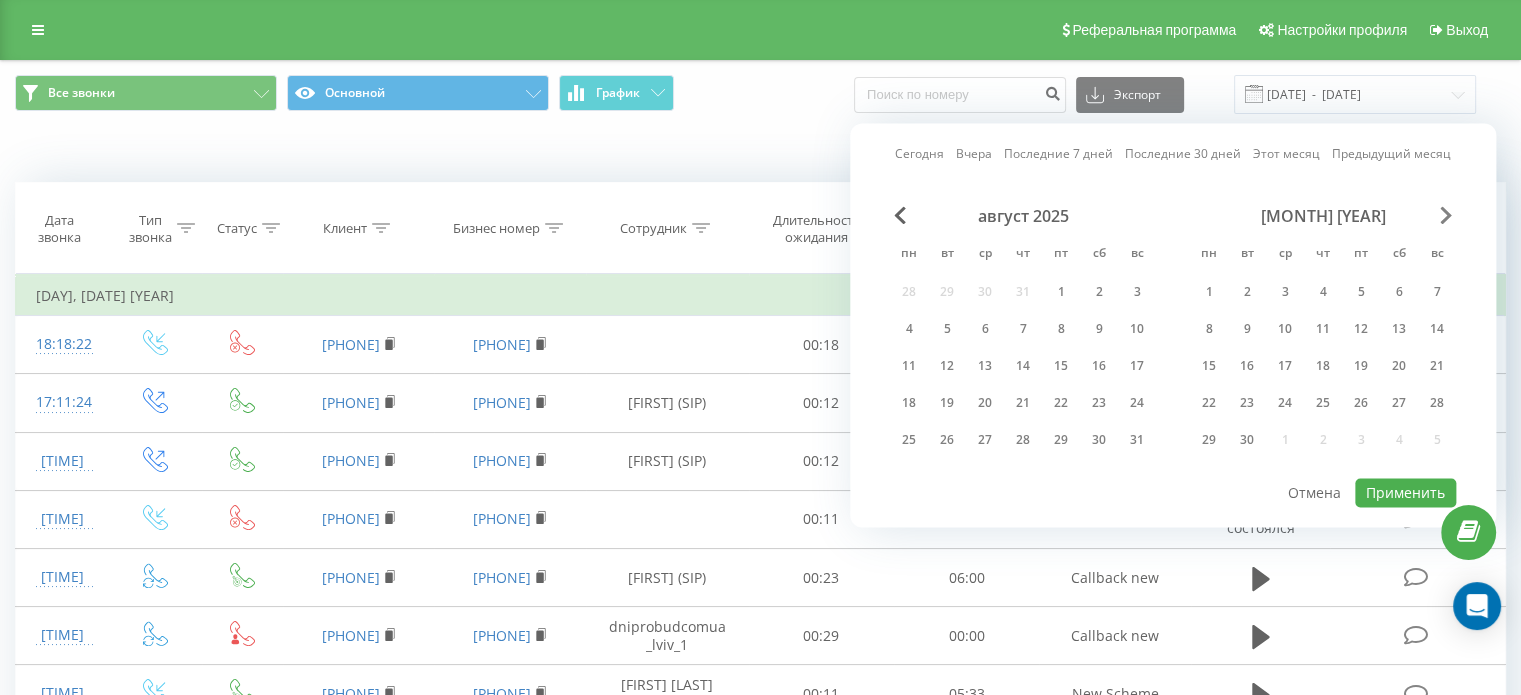 click at bounding box center (1446, 215) 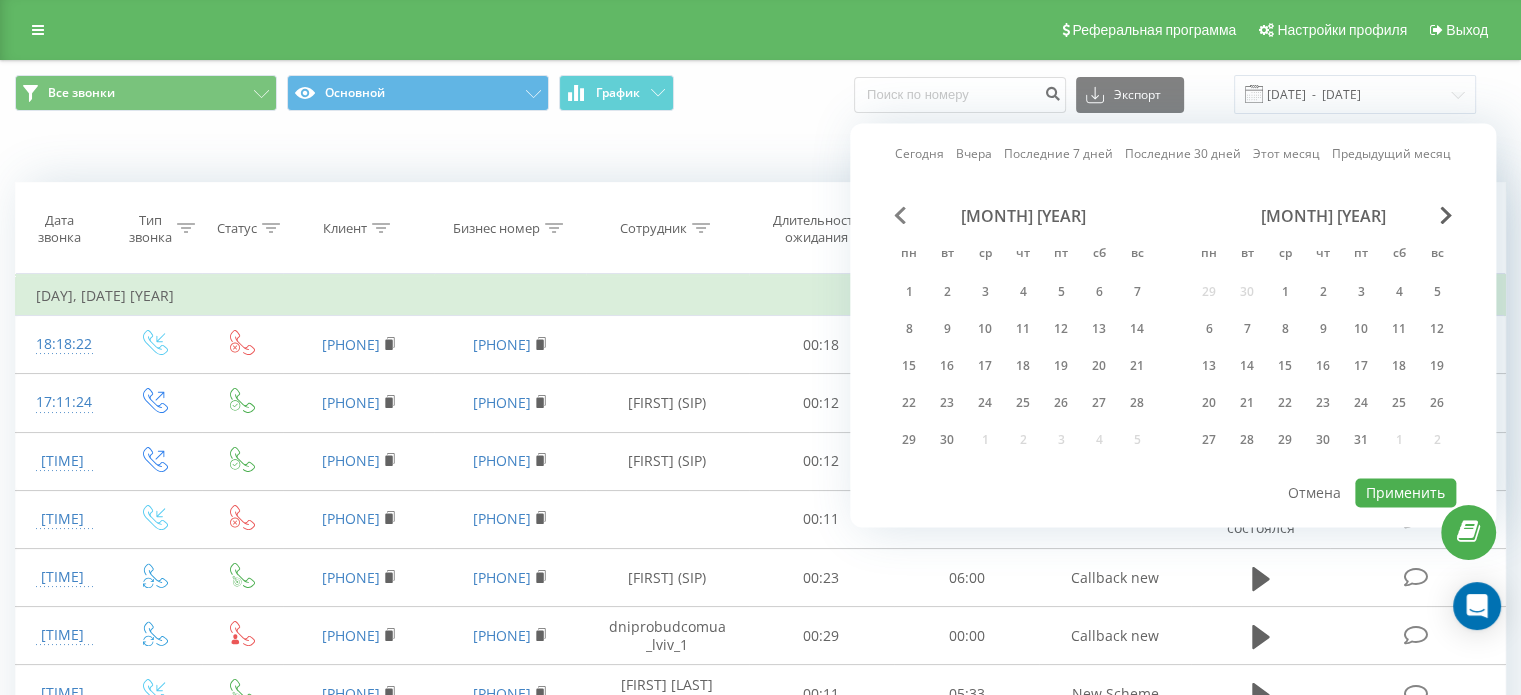 click at bounding box center [900, 215] 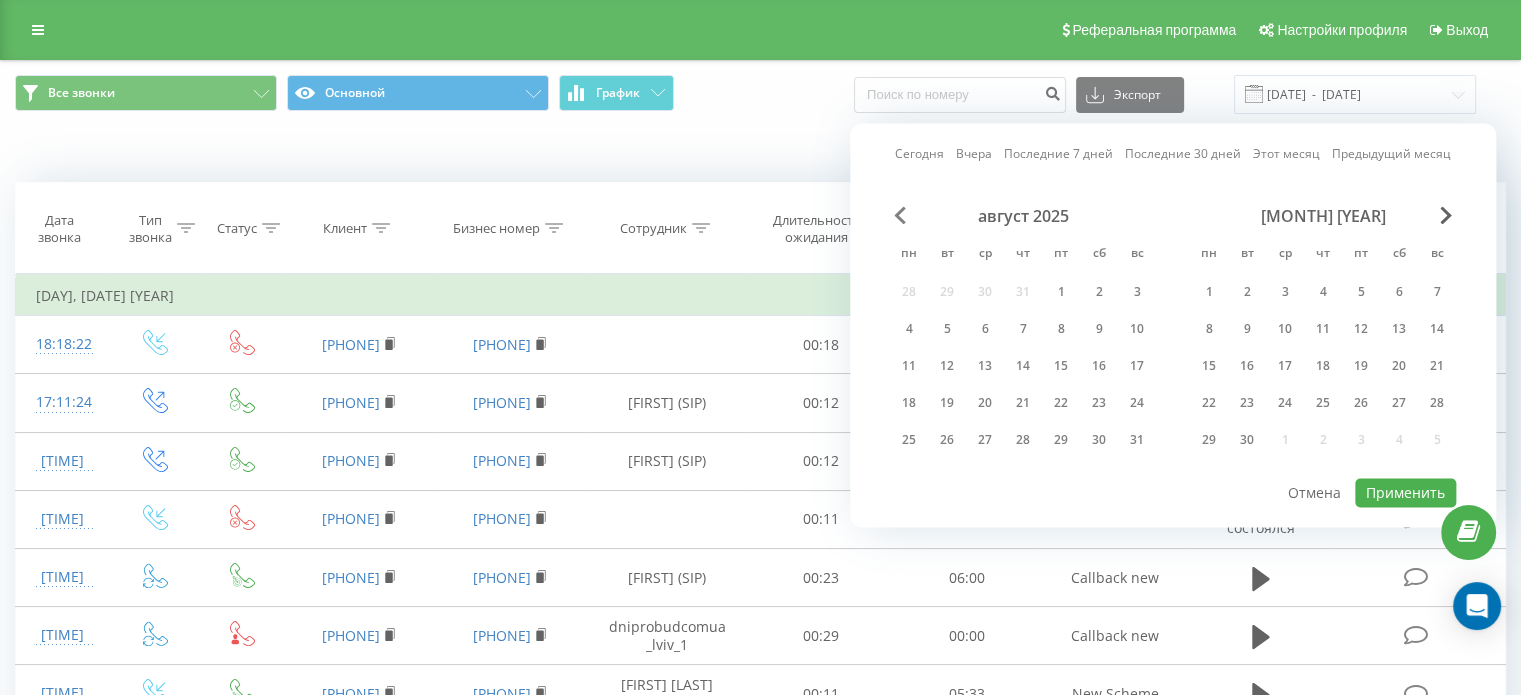 click at bounding box center (900, 215) 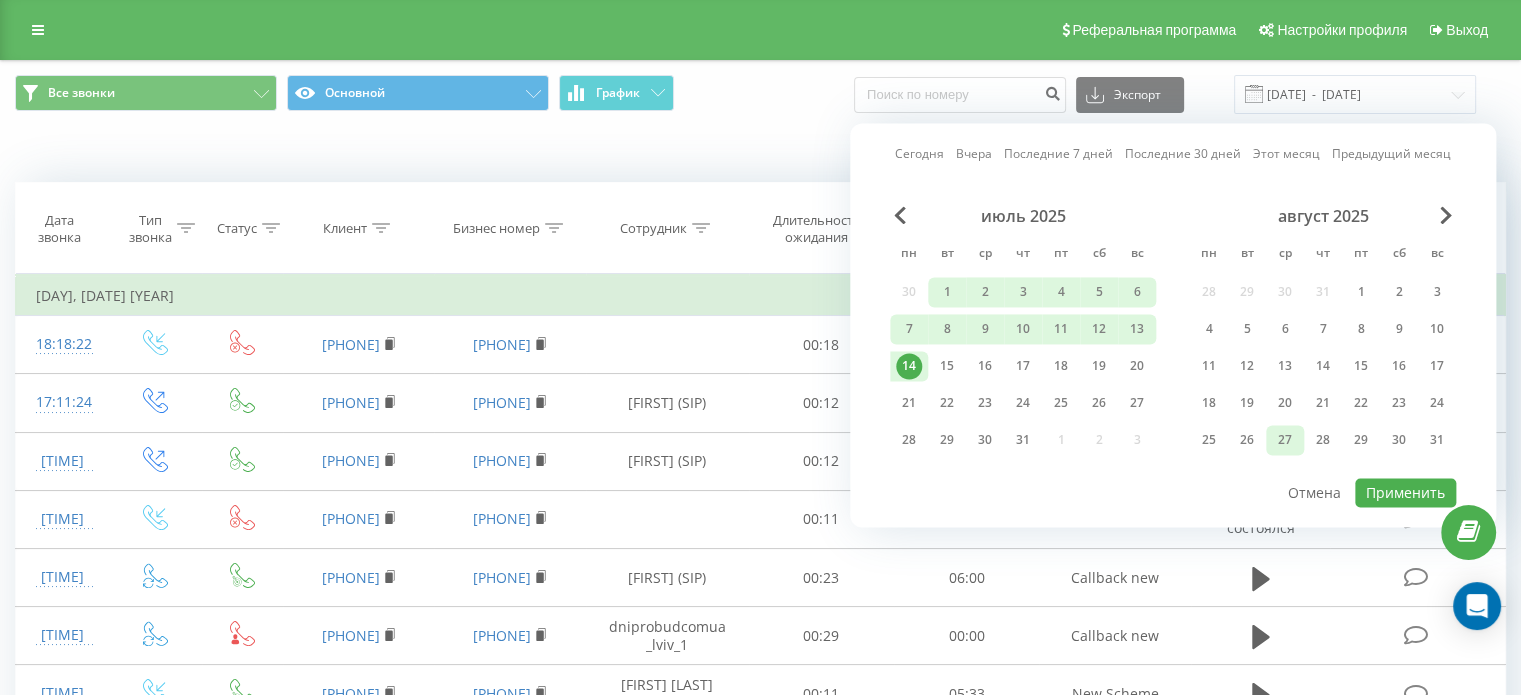 click on "27" at bounding box center [1285, 440] 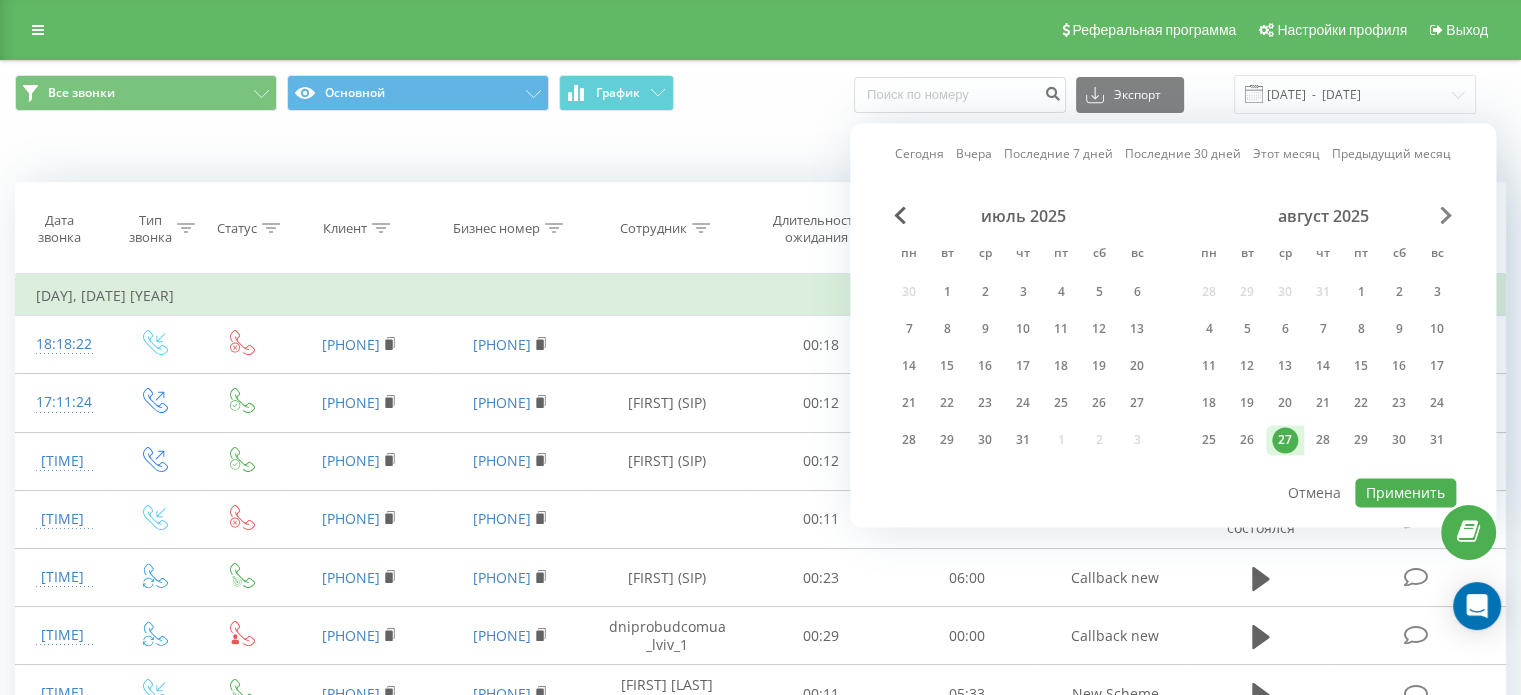 click at bounding box center (1446, 215) 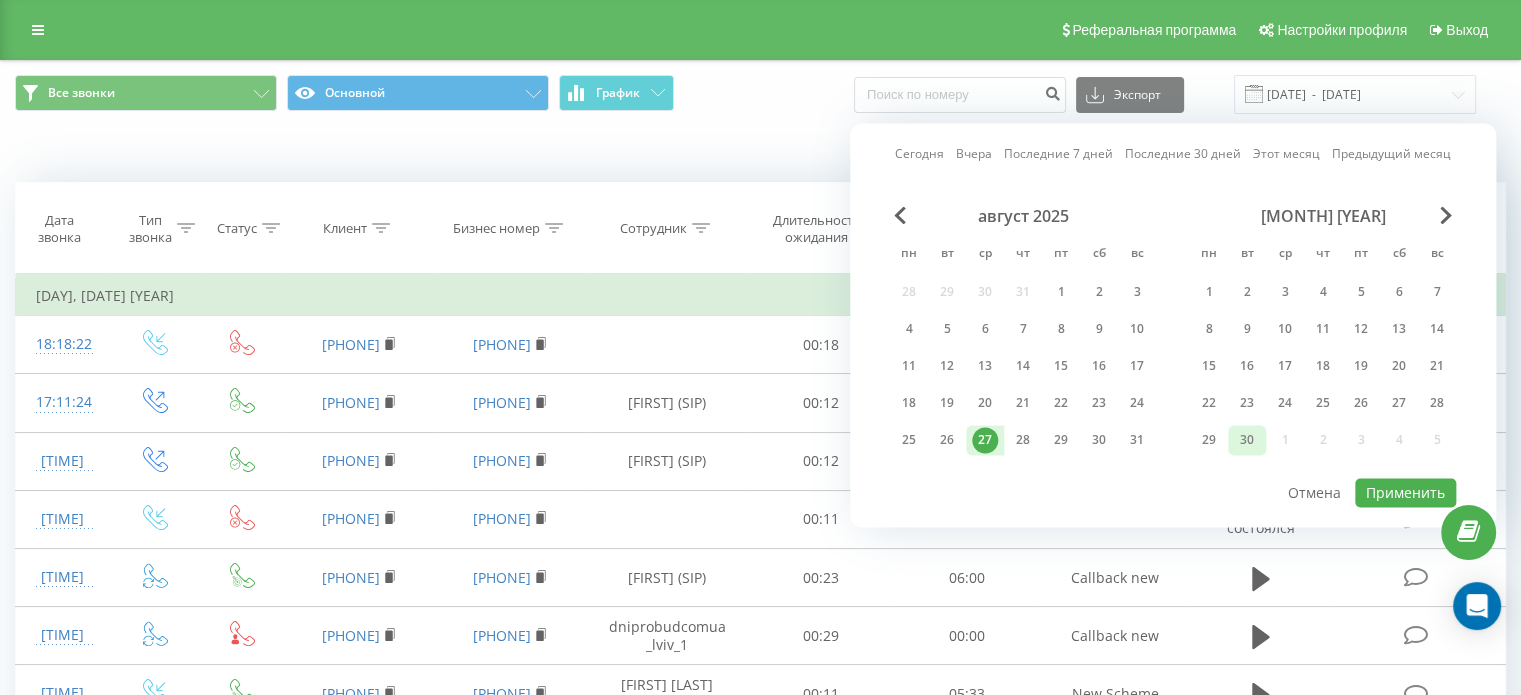 click on "30" at bounding box center [1247, 440] 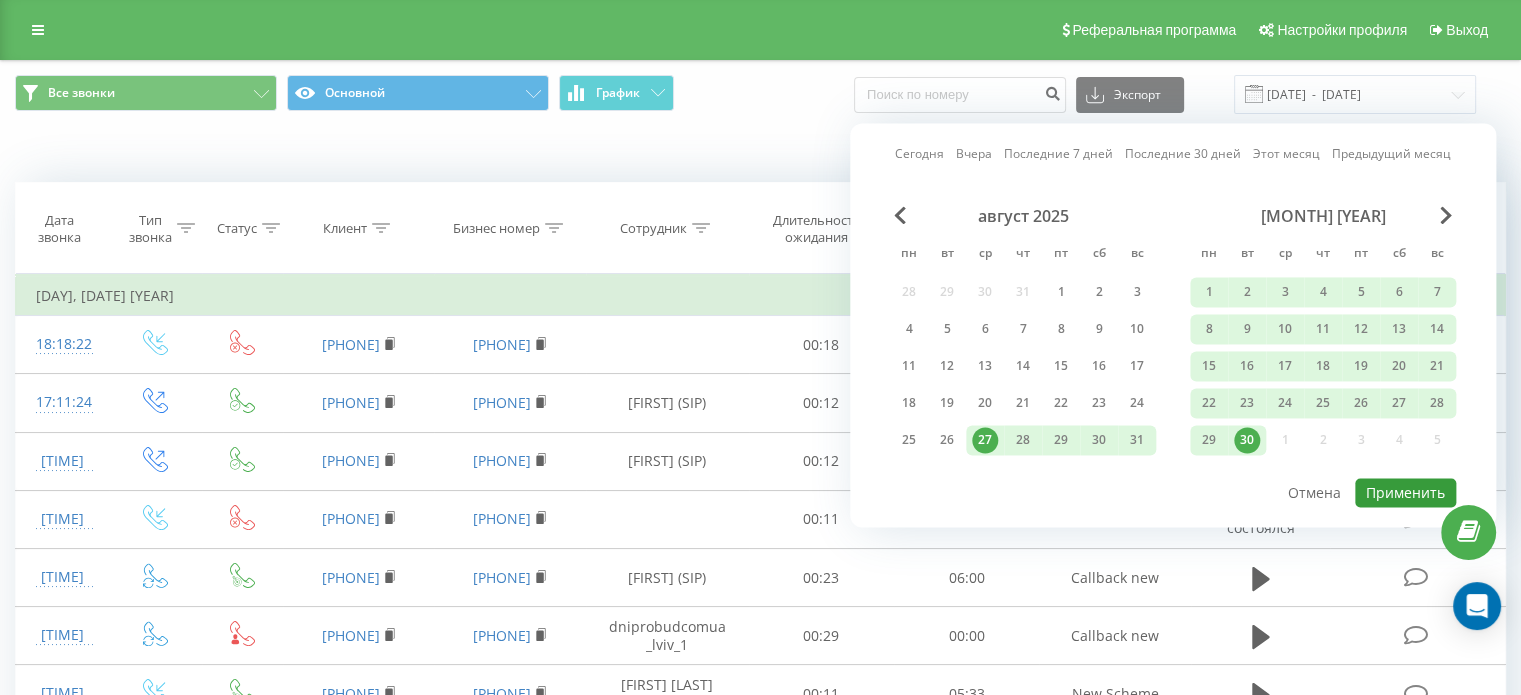 click on "Применить" at bounding box center (1405, 492) 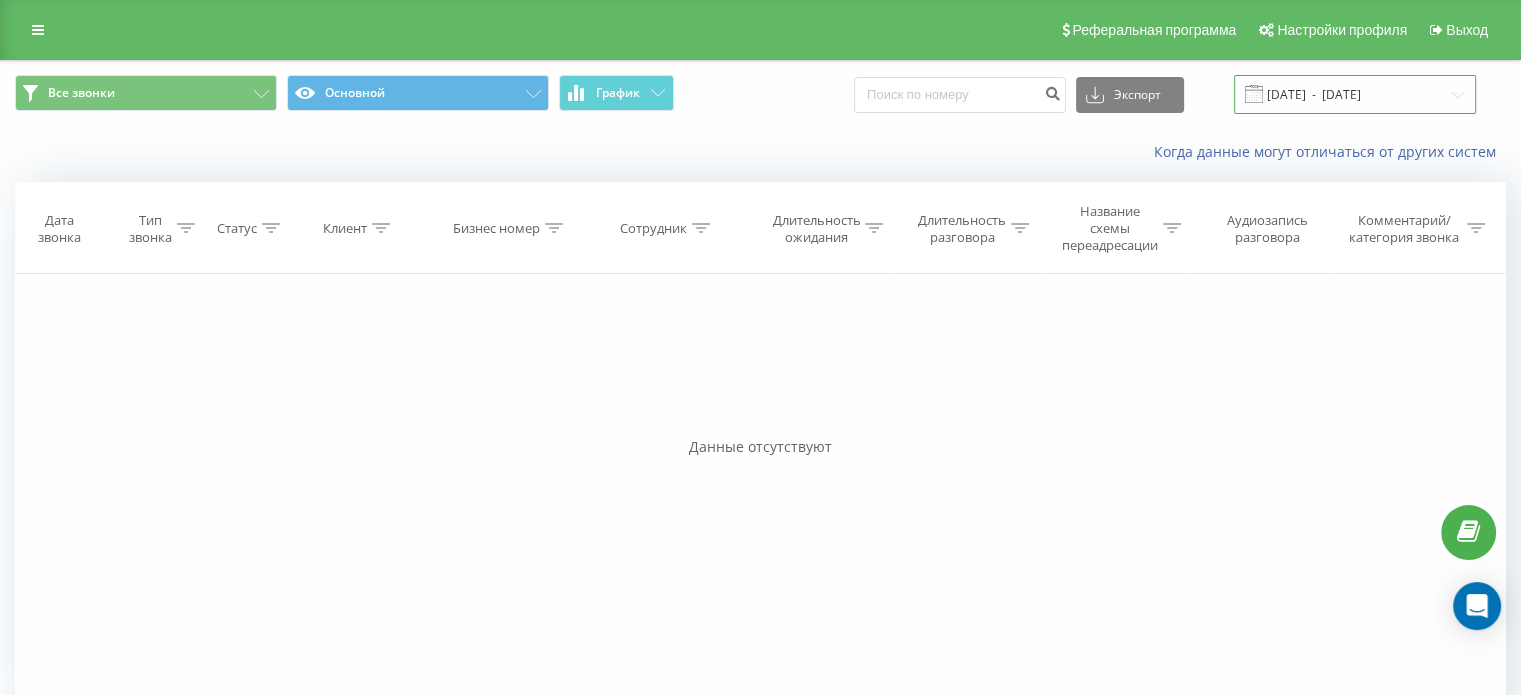 click on "27.08.2025  -  30.09.2025" at bounding box center [1355, 94] 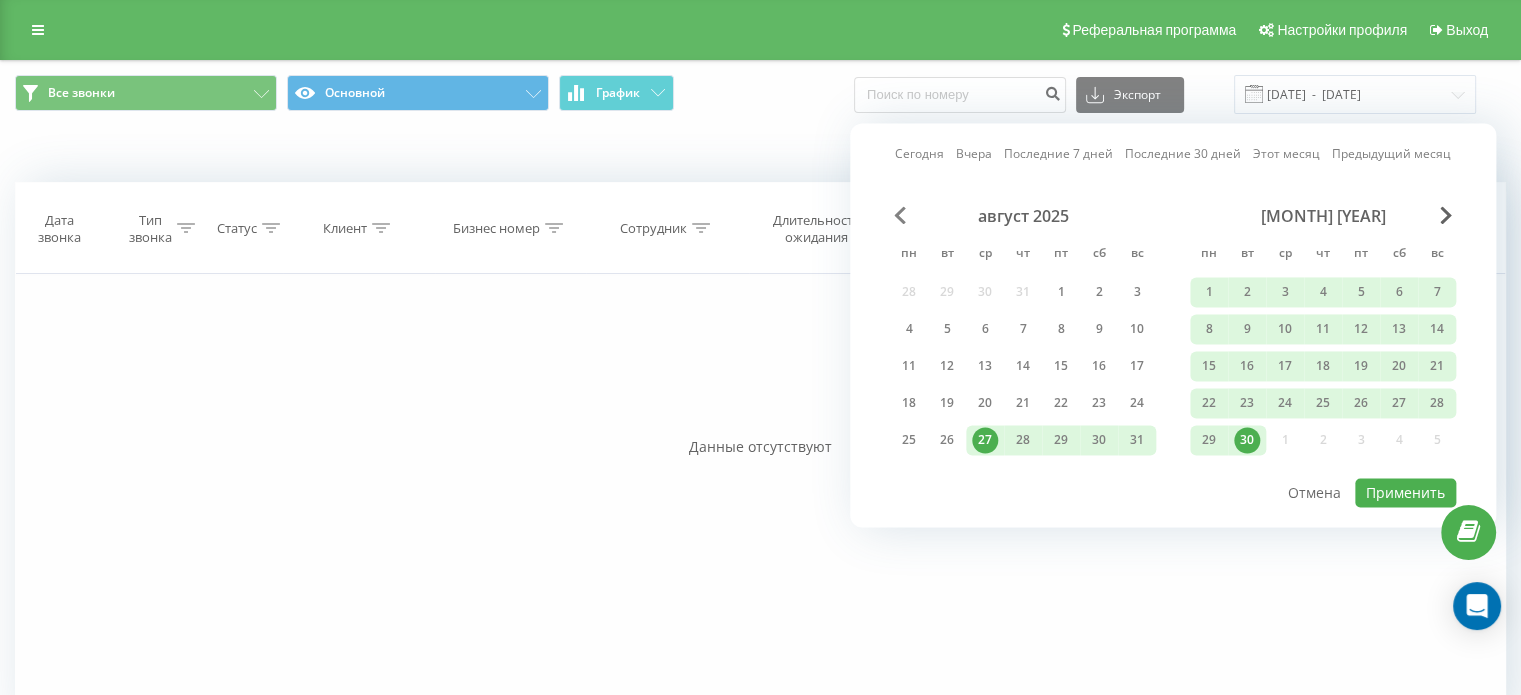 click at bounding box center (900, 215) 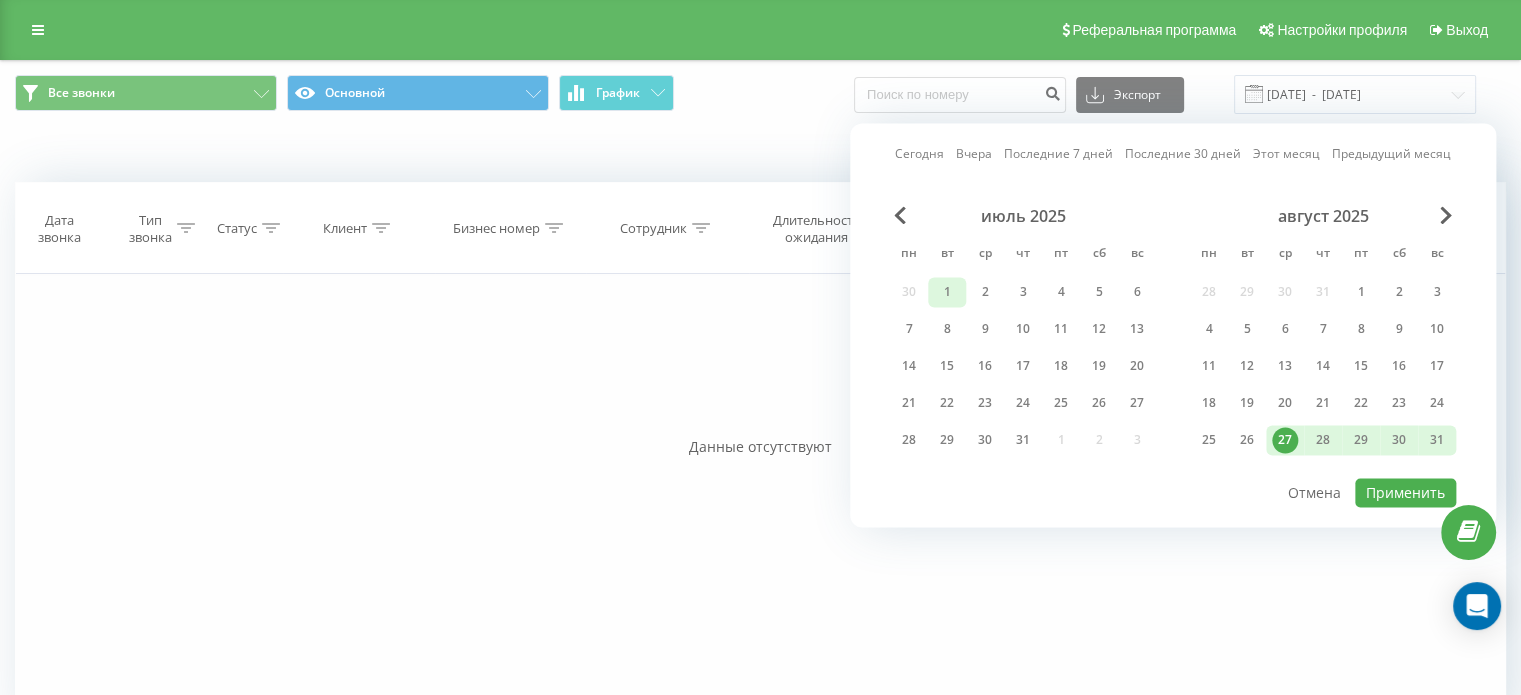 click on "1" at bounding box center (947, 292) 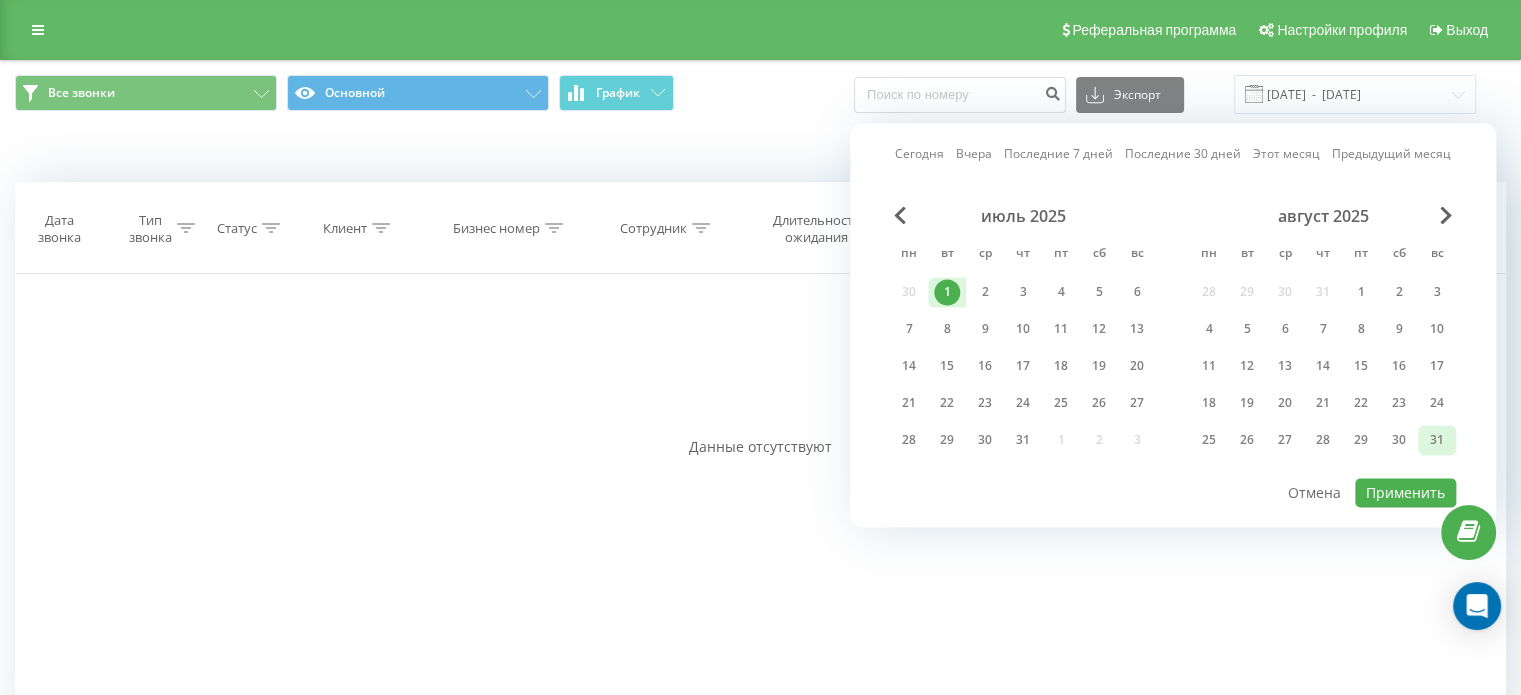 click on "31" at bounding box center [1437, 440] 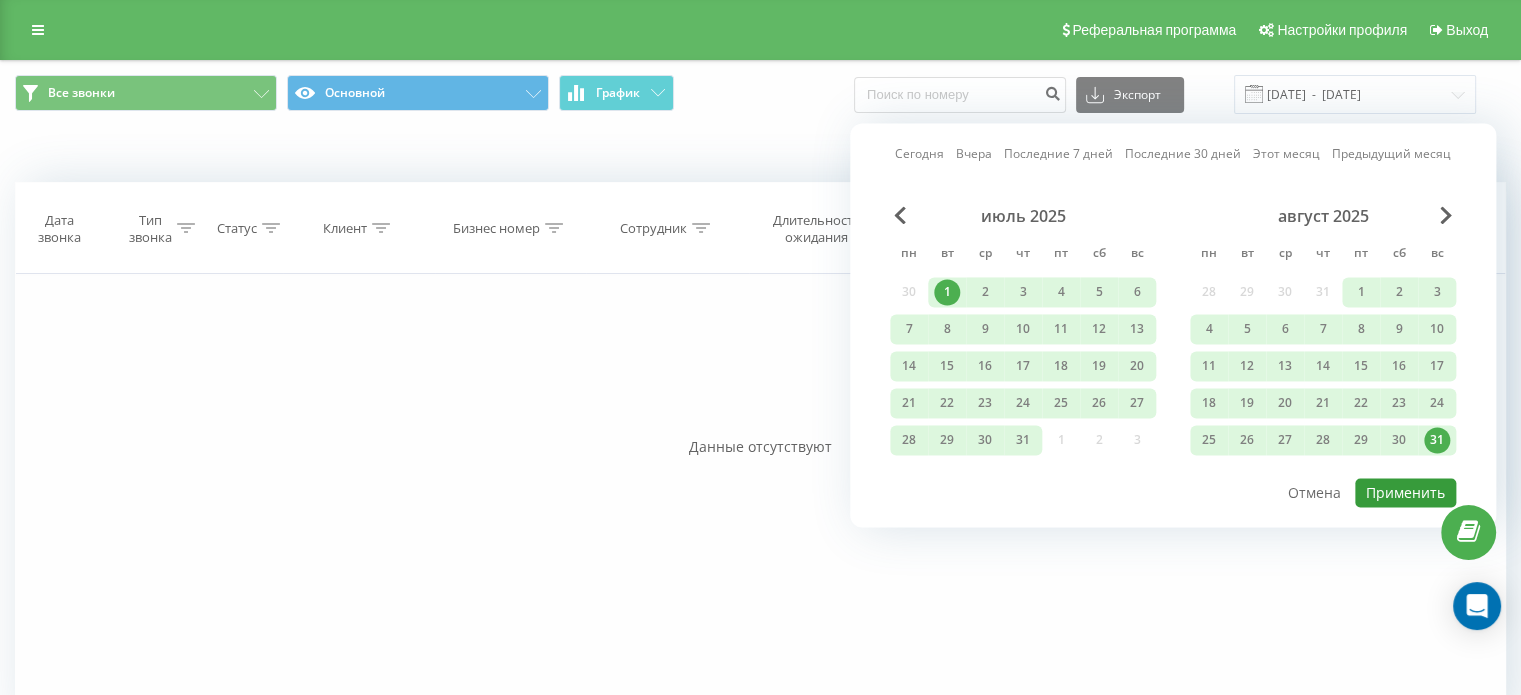 click on "Применить" at bounding box center [1405, 492] 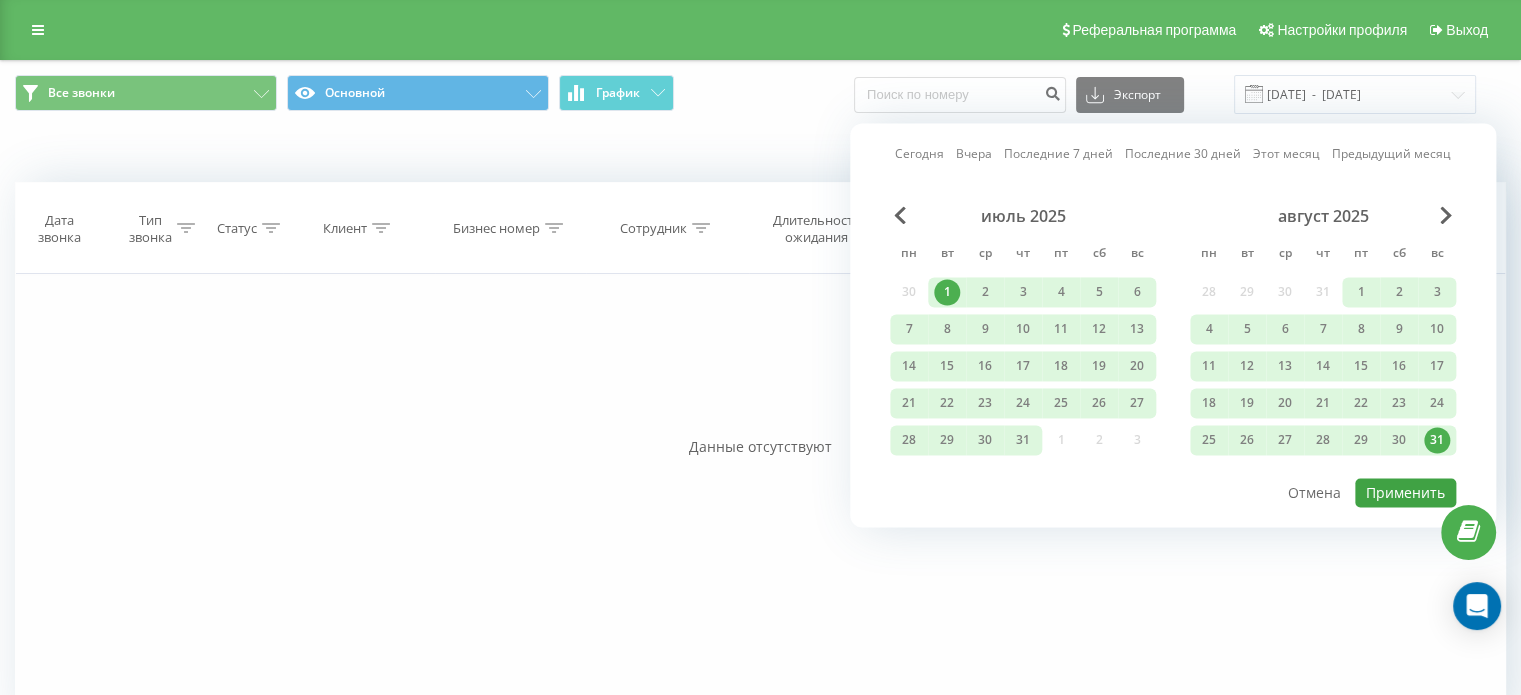 type on "01.07.2025  -  31.08.2025" 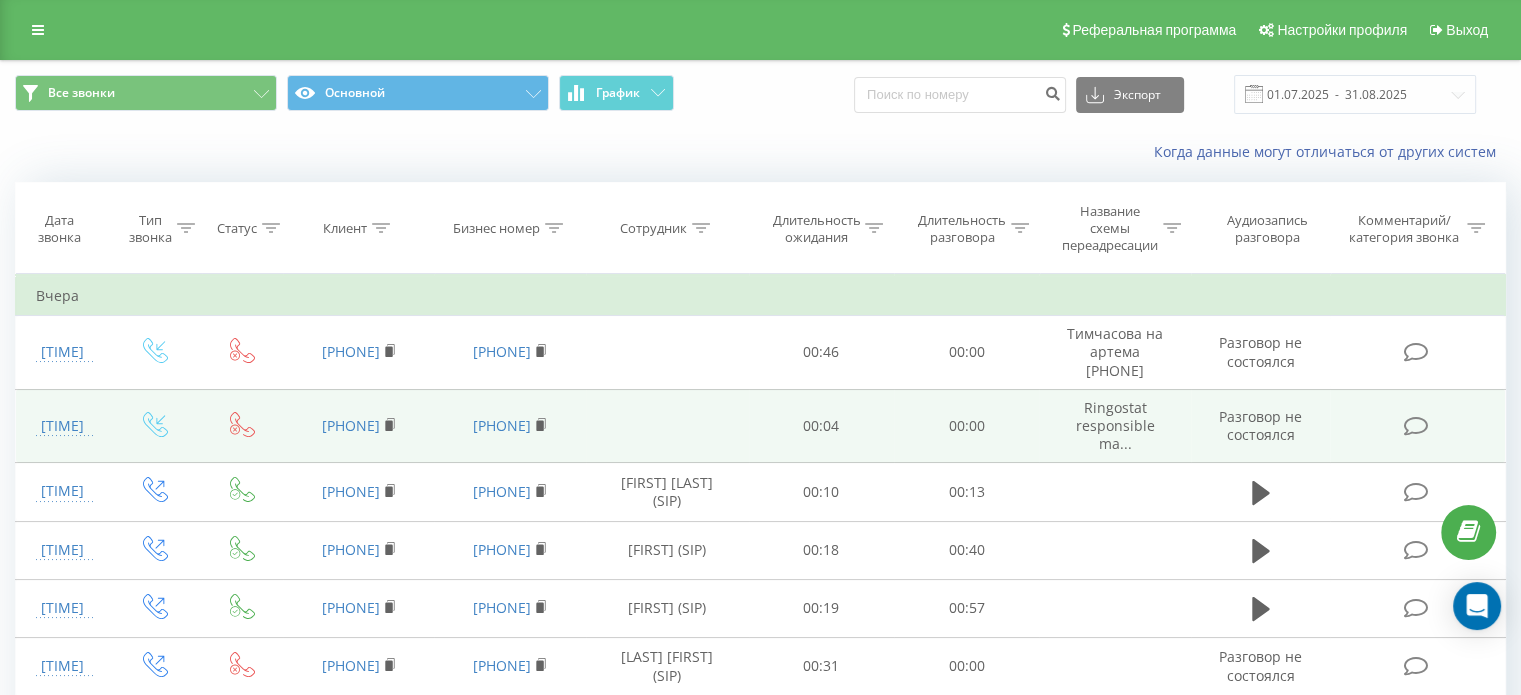 scroll, scrollTop: 132, scrollLeft: 0, axis: vertical 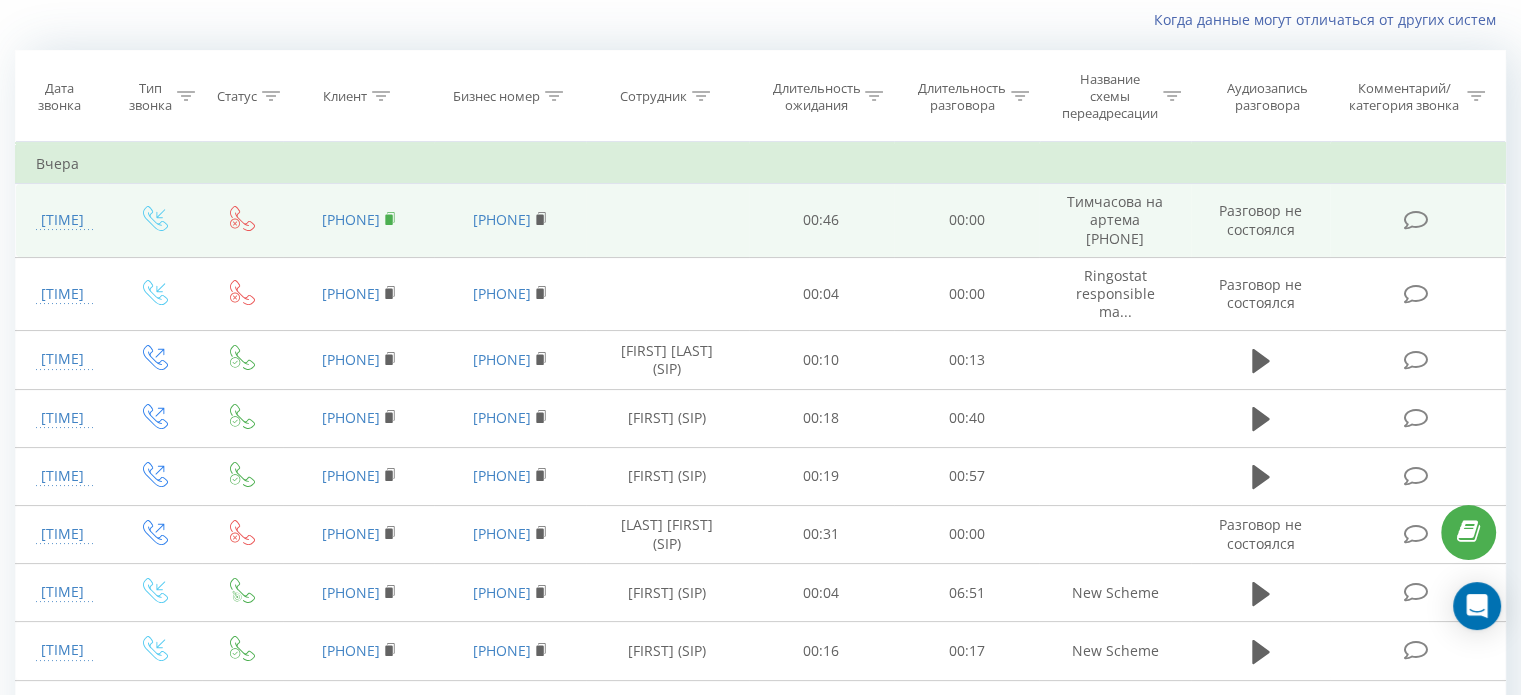 click 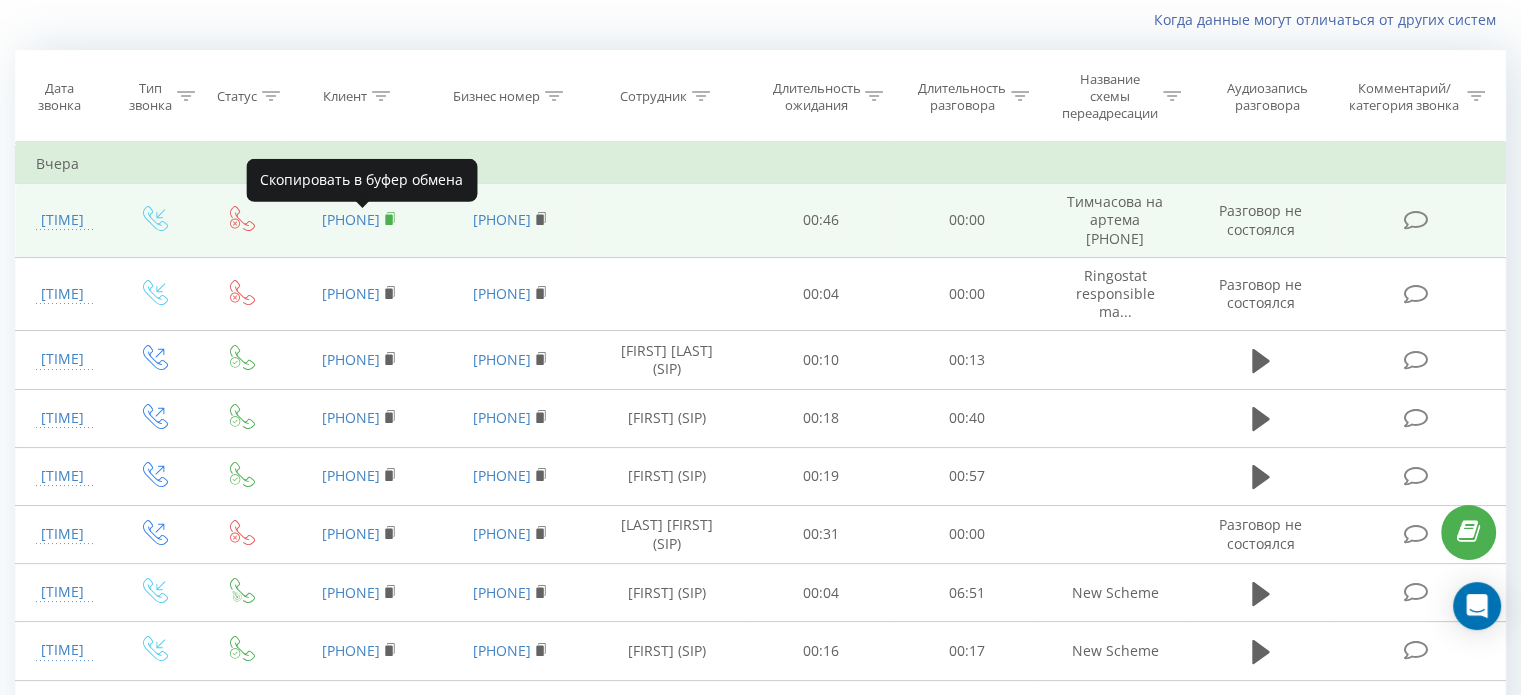click 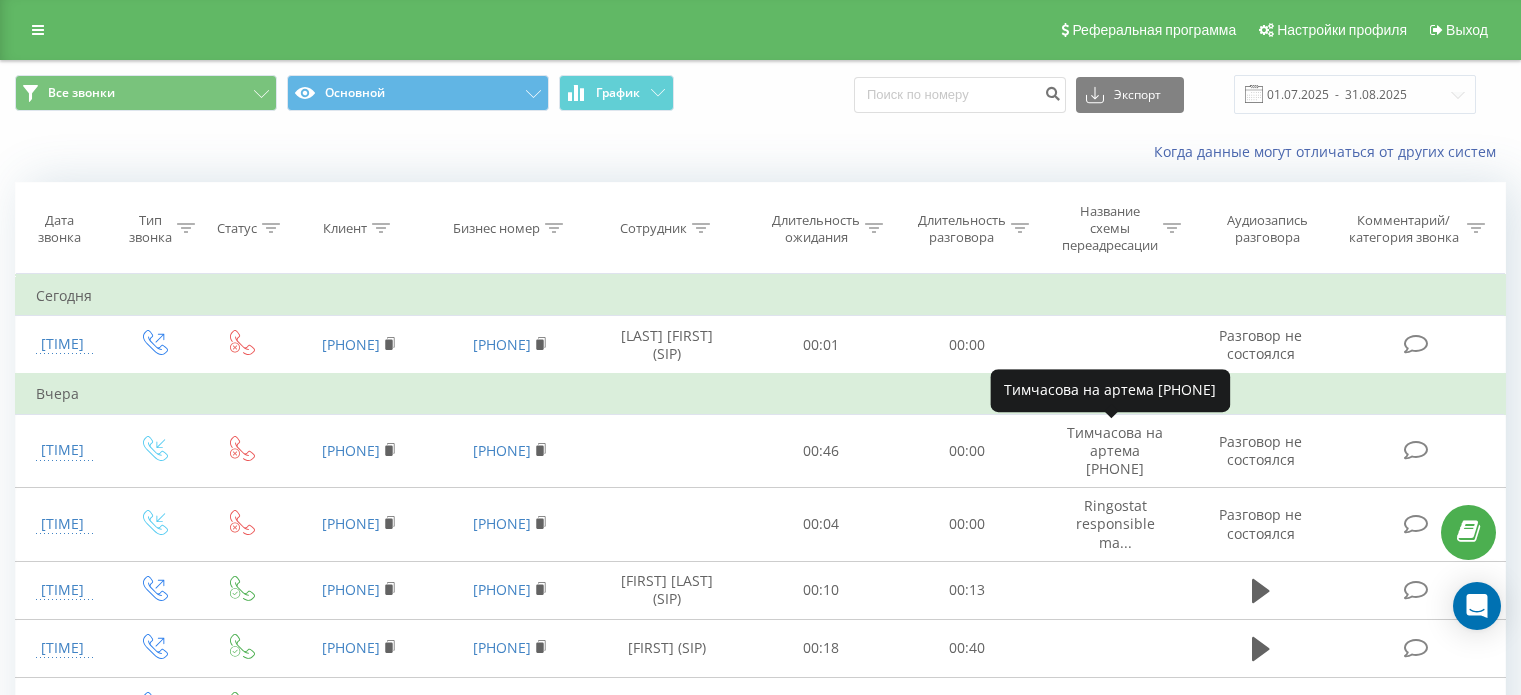 scroll, scrollTop: 132, scrollLeft: 0, axis: vertical 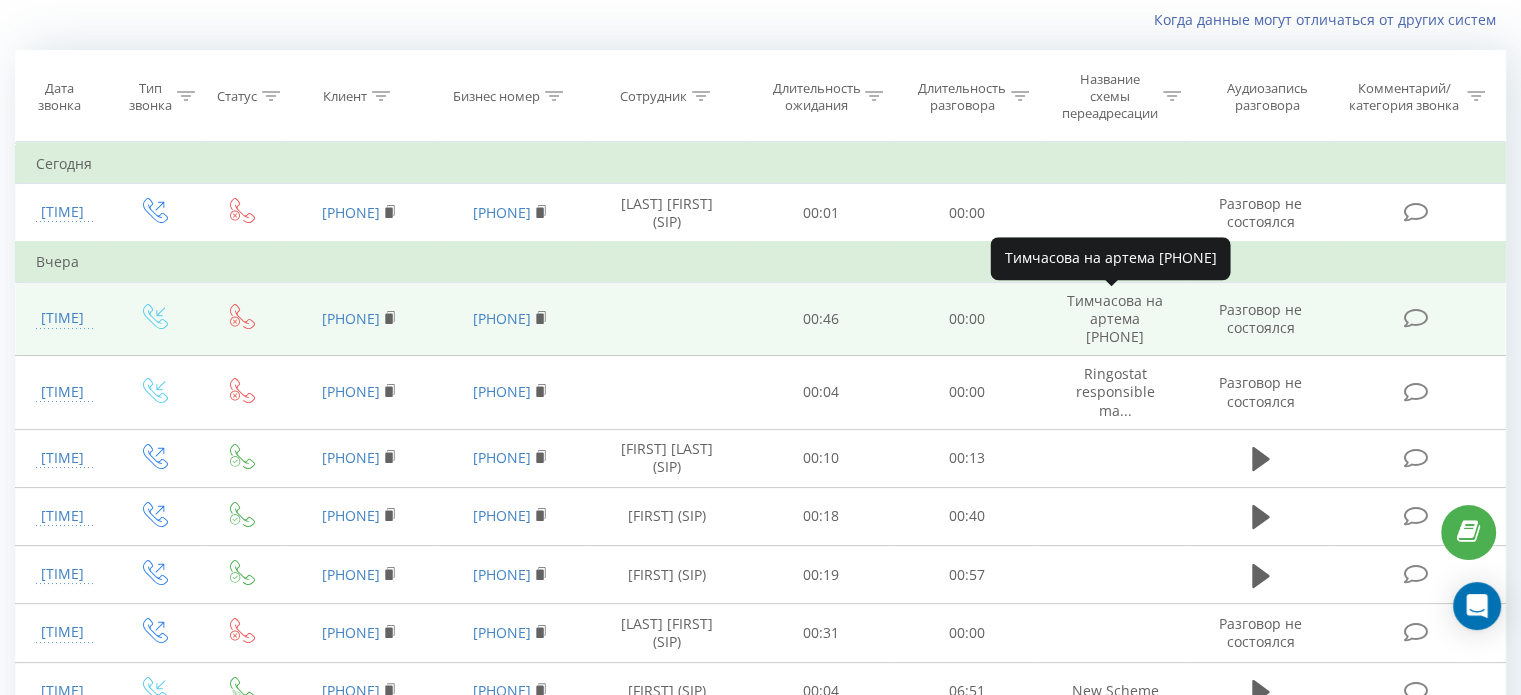 click on "Тимчасова на артема [PHONE]" at bounding box center [1115, 318] 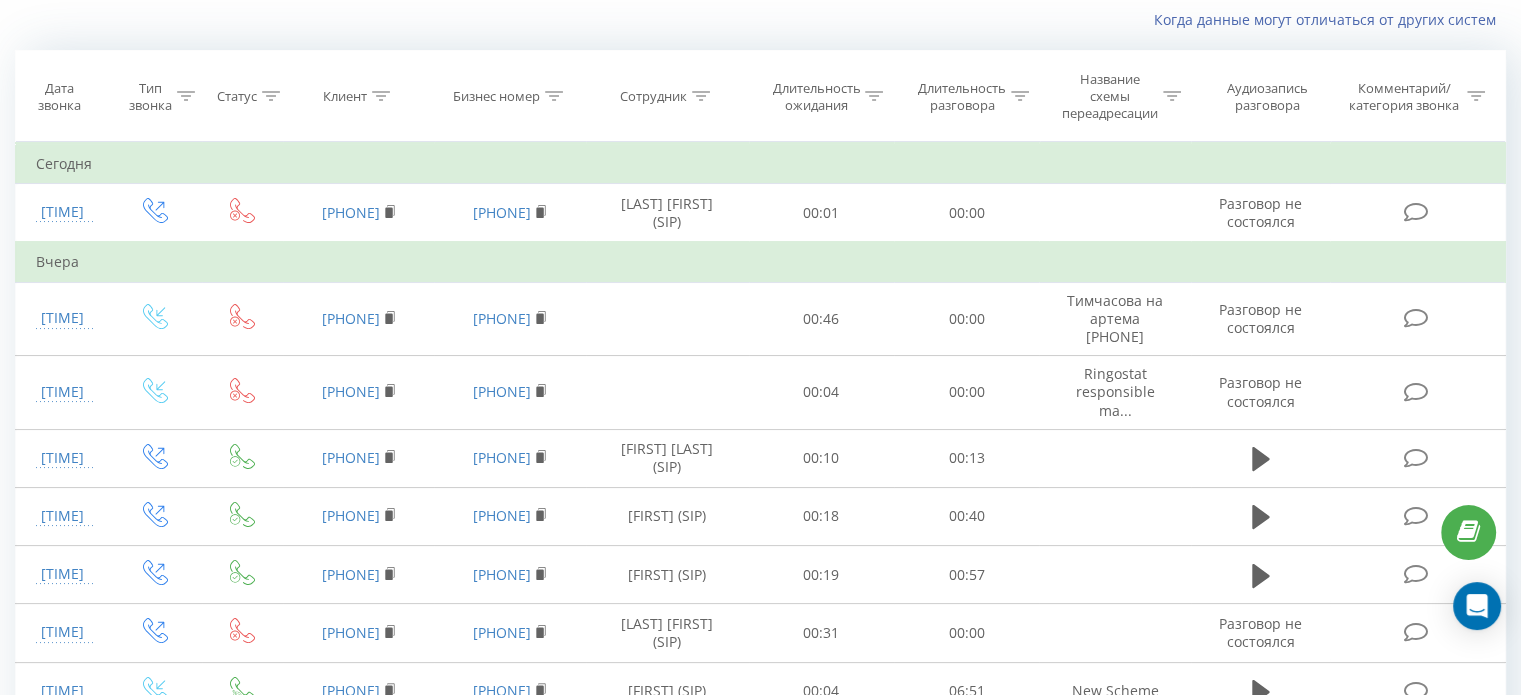 click on "Сегодня" at bounding box center [761, 164] 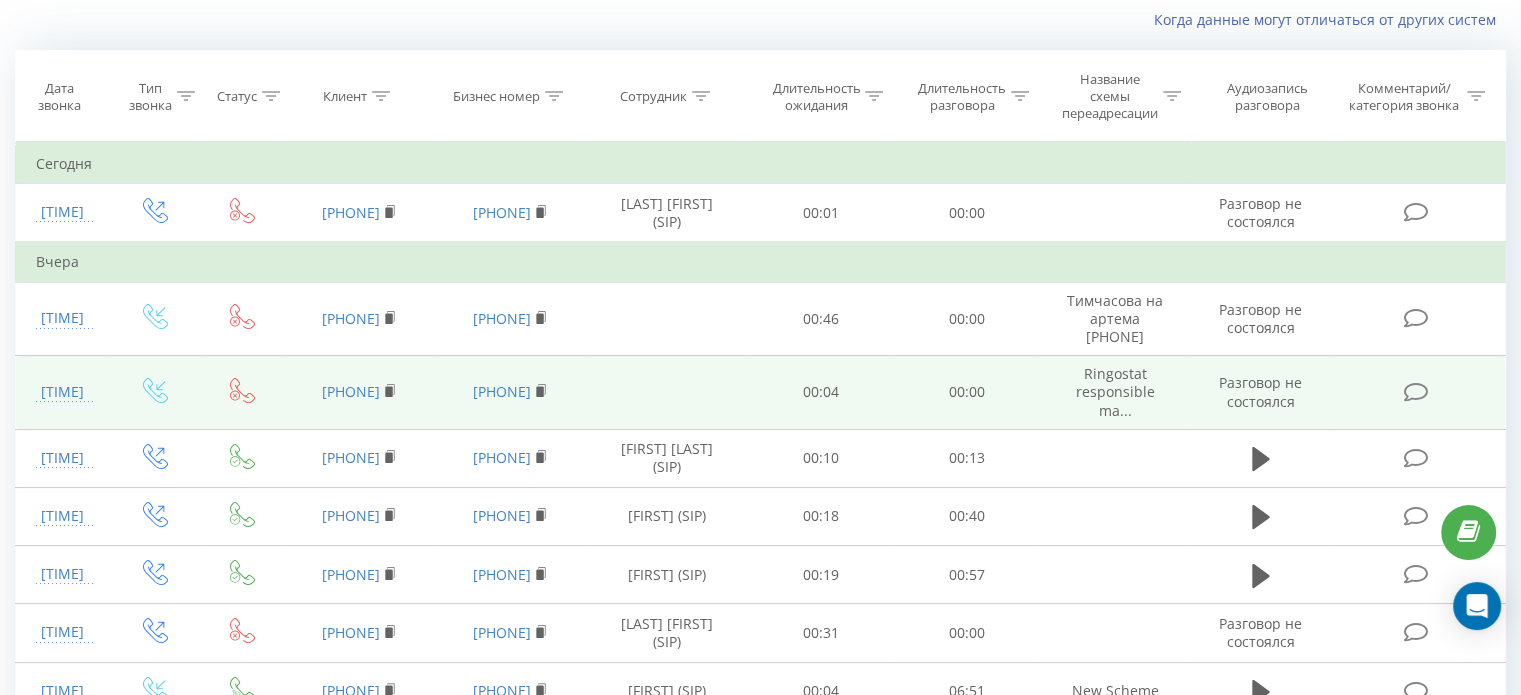 click on "Ringostat responsible ma..." at bounding box center [1115, 391] 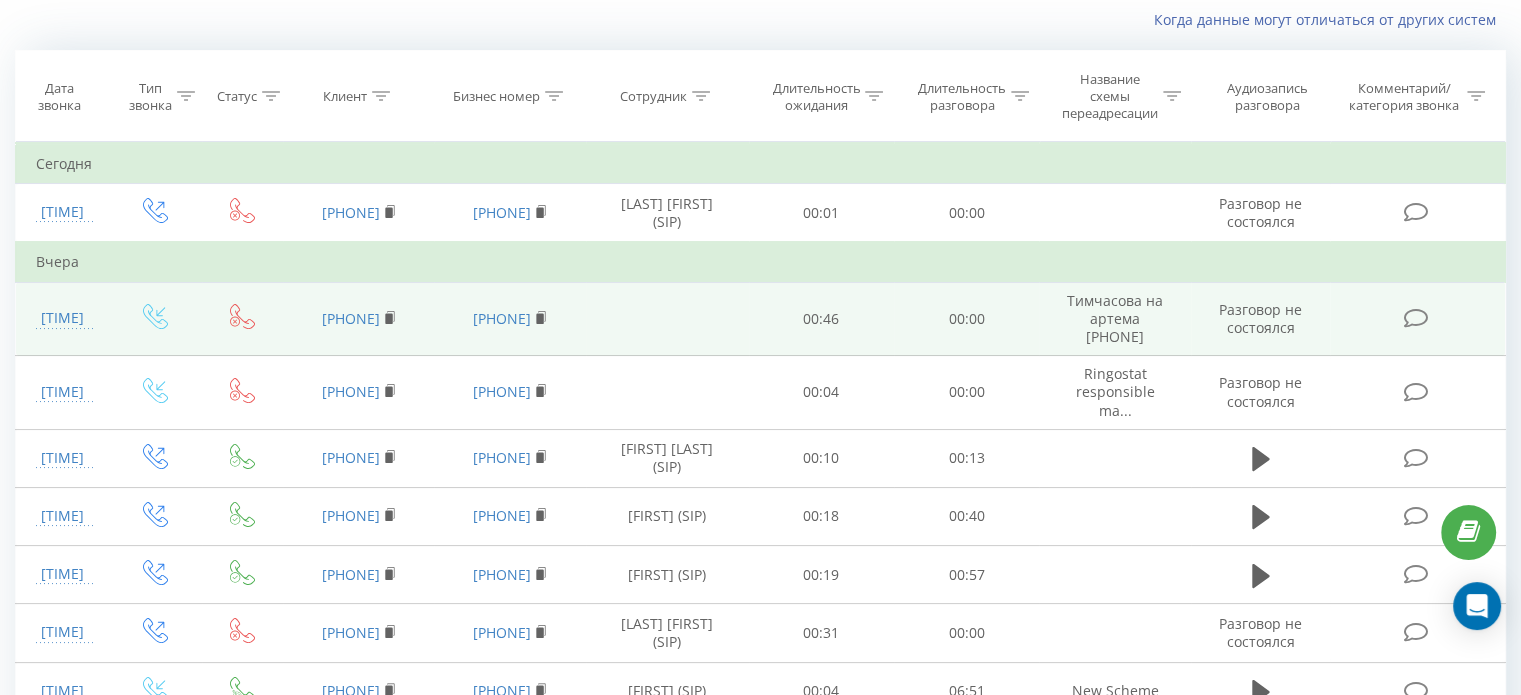 click on "Тимчасова на артема [PHONE]" at bounding box center (1114, 319) 